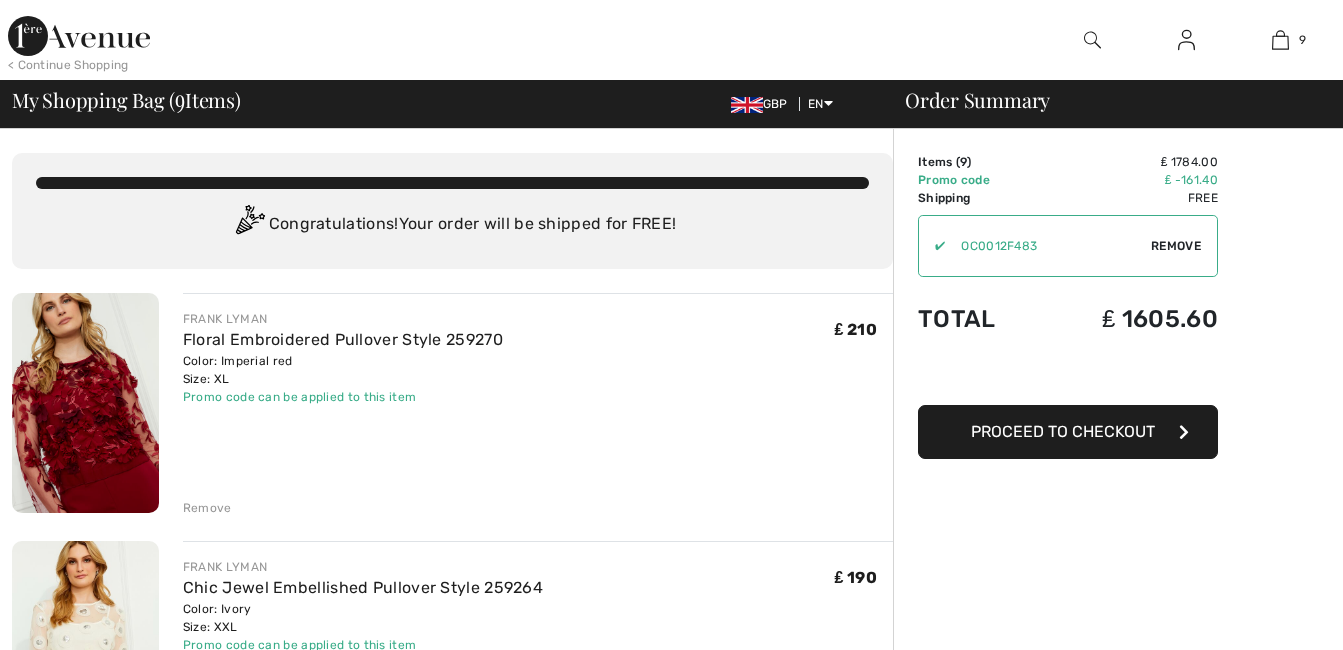 scroll, scrollTop: 0, scrollLeft: 0, axis: both 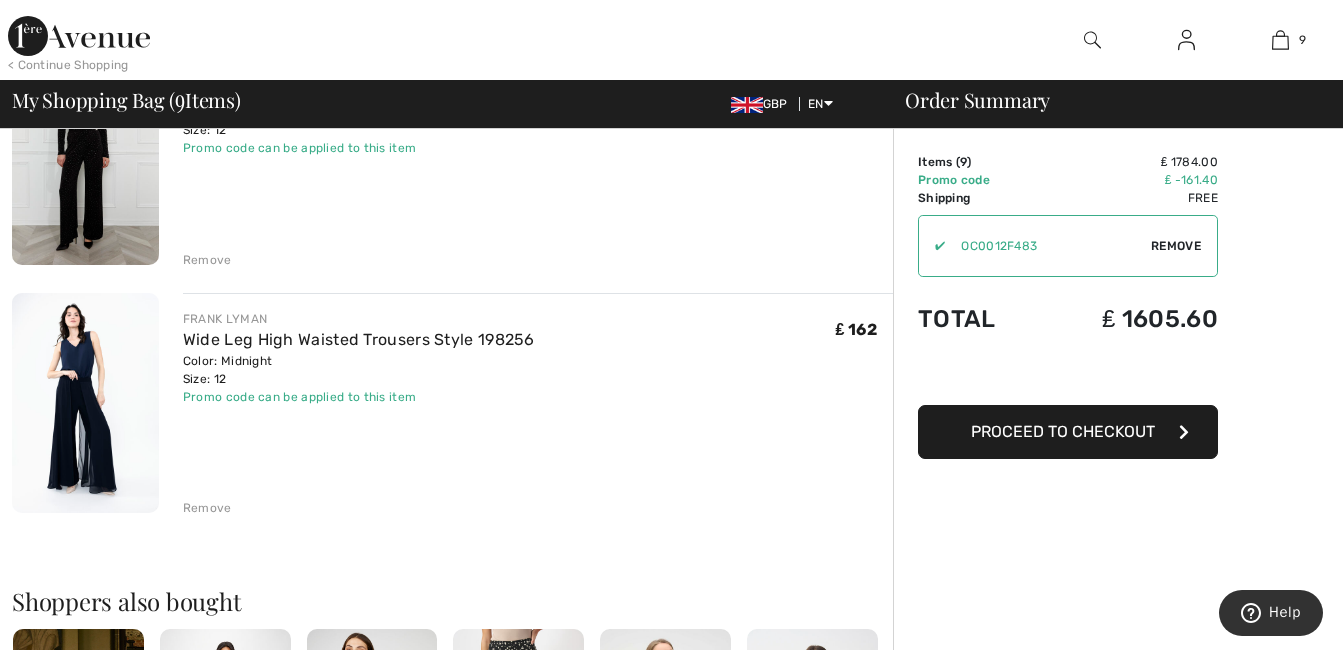 click on "< Continue Shopping" at bounding box center (68, 65) 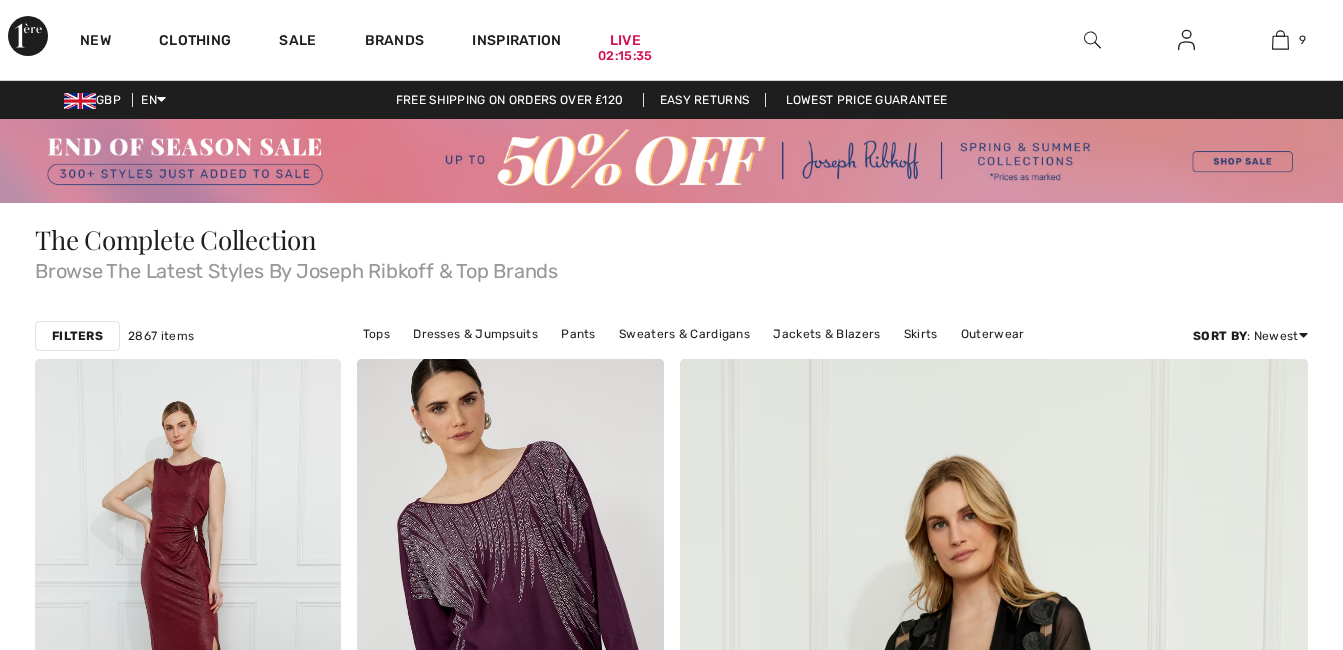 scroll, scrollTop: 0, scrollLeft: 0, axis: both 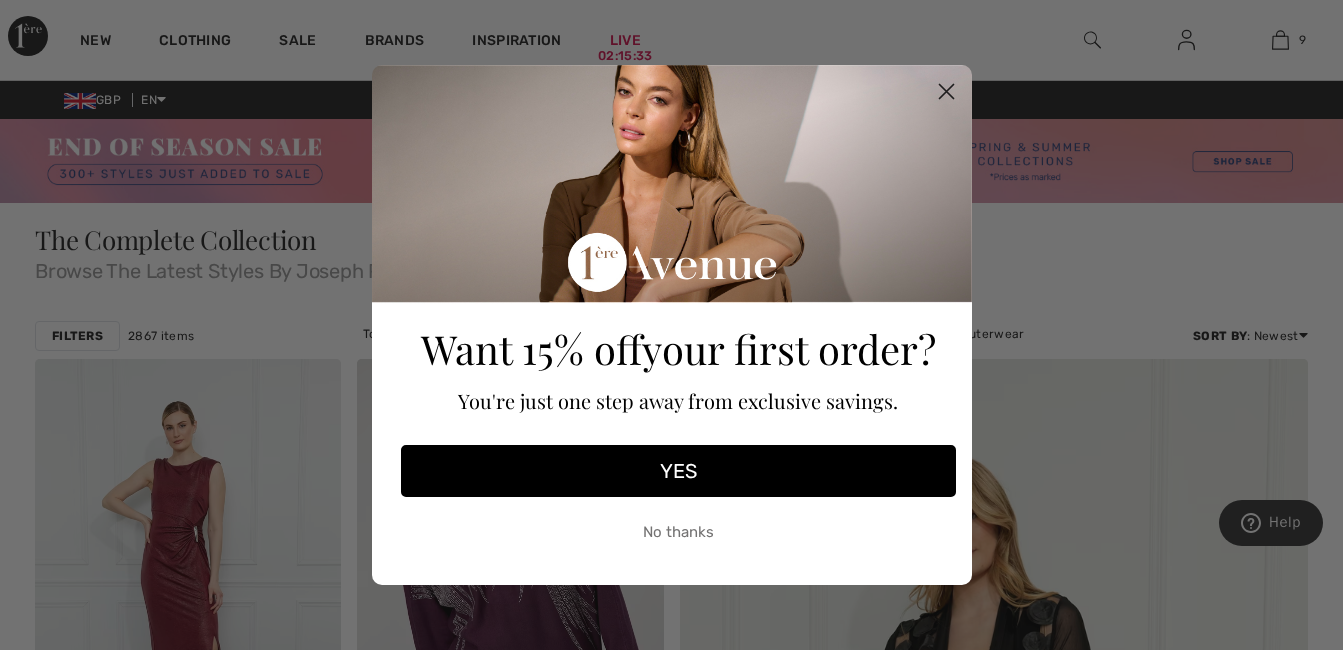 click 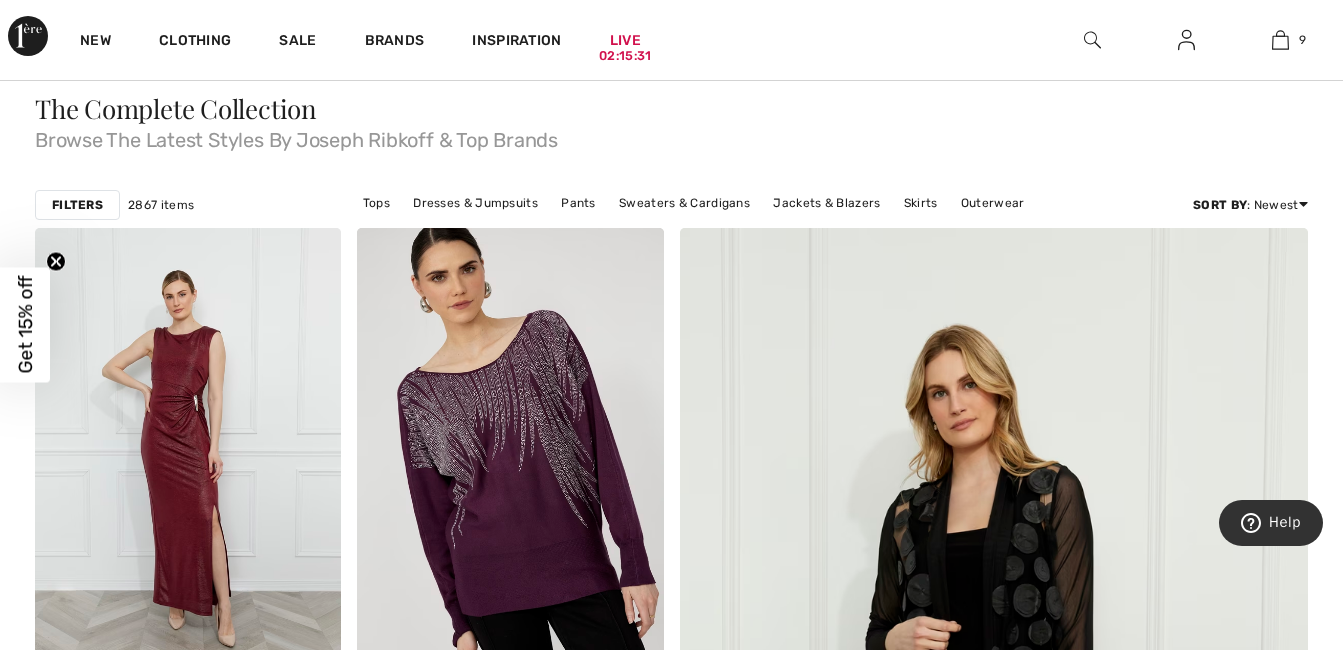 scroll, scrollTop: 197, scrollLeft: 0, axis: vertical 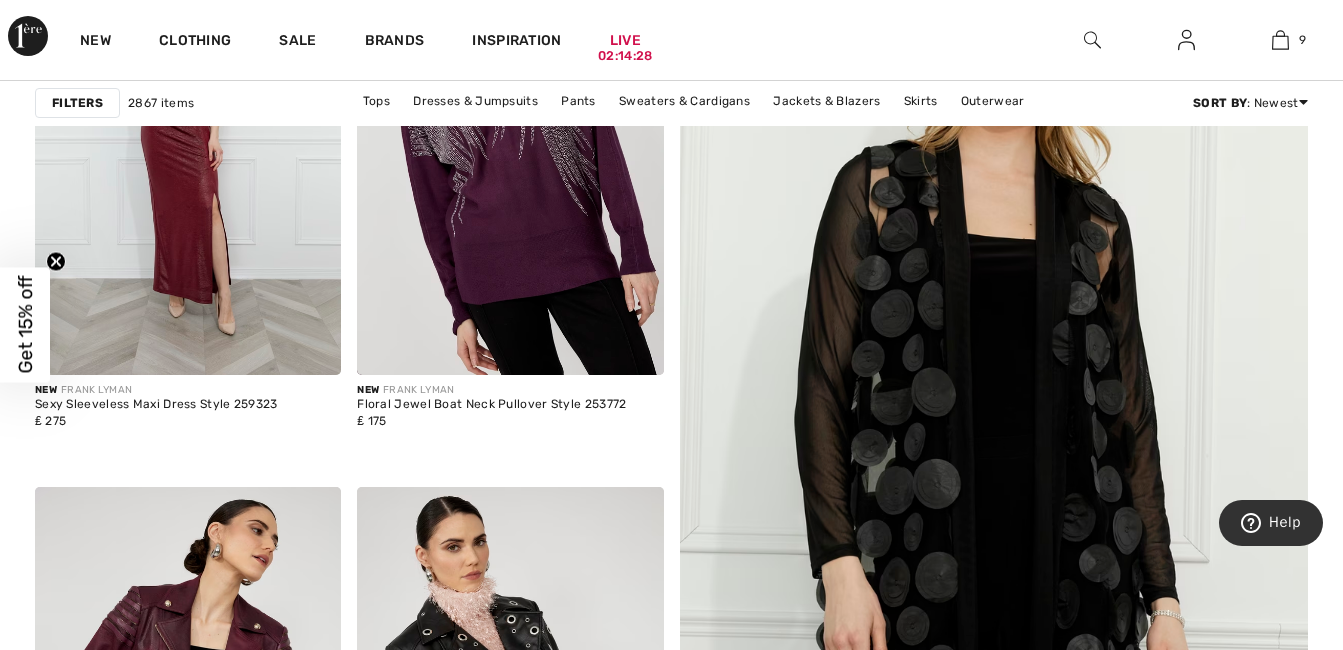 click at bounding box center [994, 481] 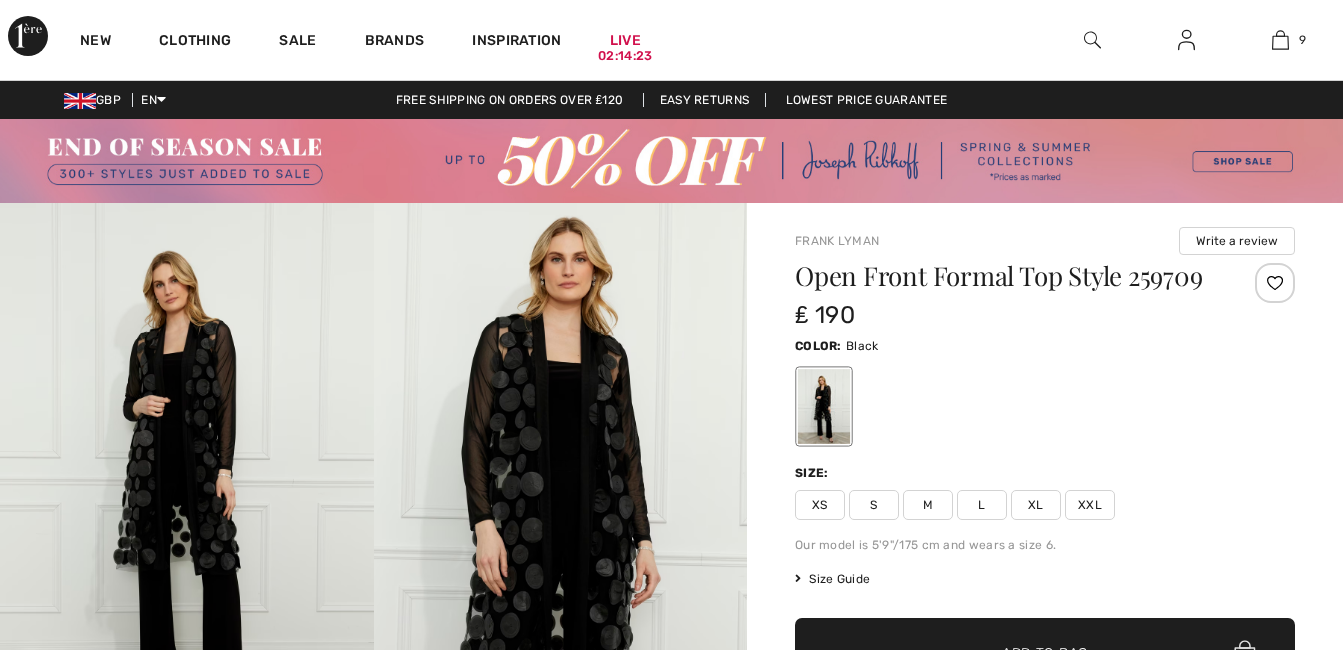 scroll, scrollTop: 0, scrollLeft: 0, axis: both 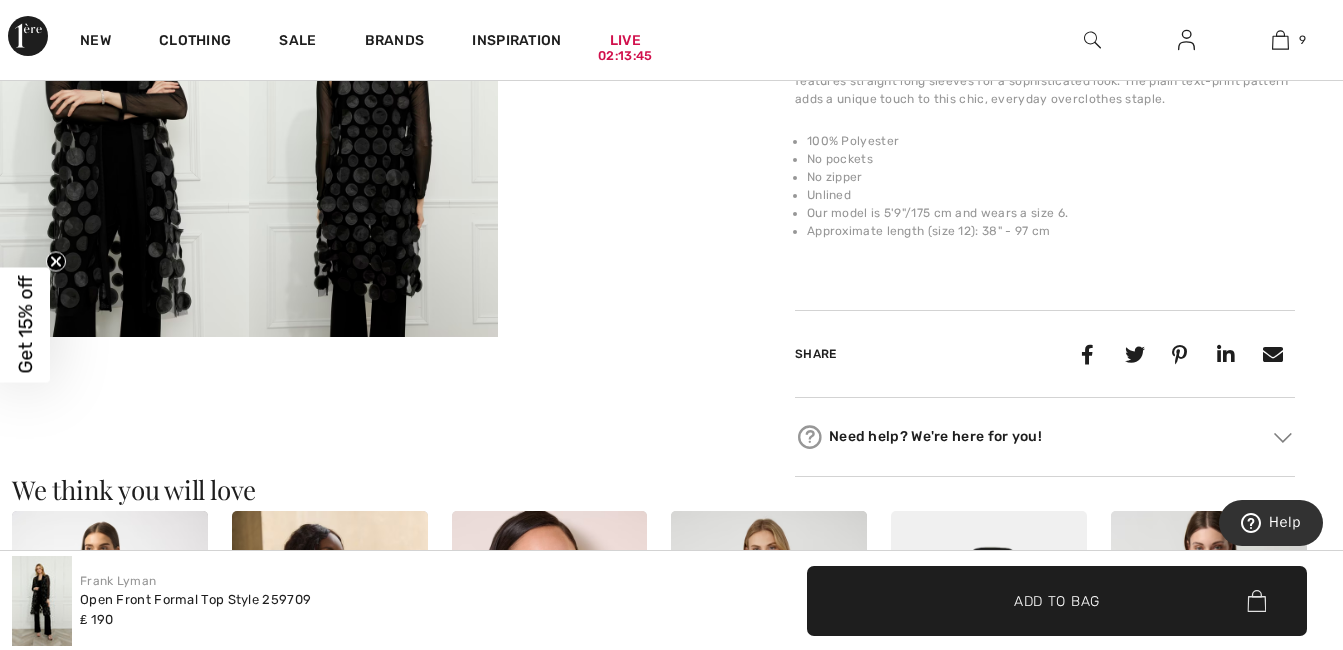 click on "Your browser does not support the video tag." at bounding box center [622, 25] 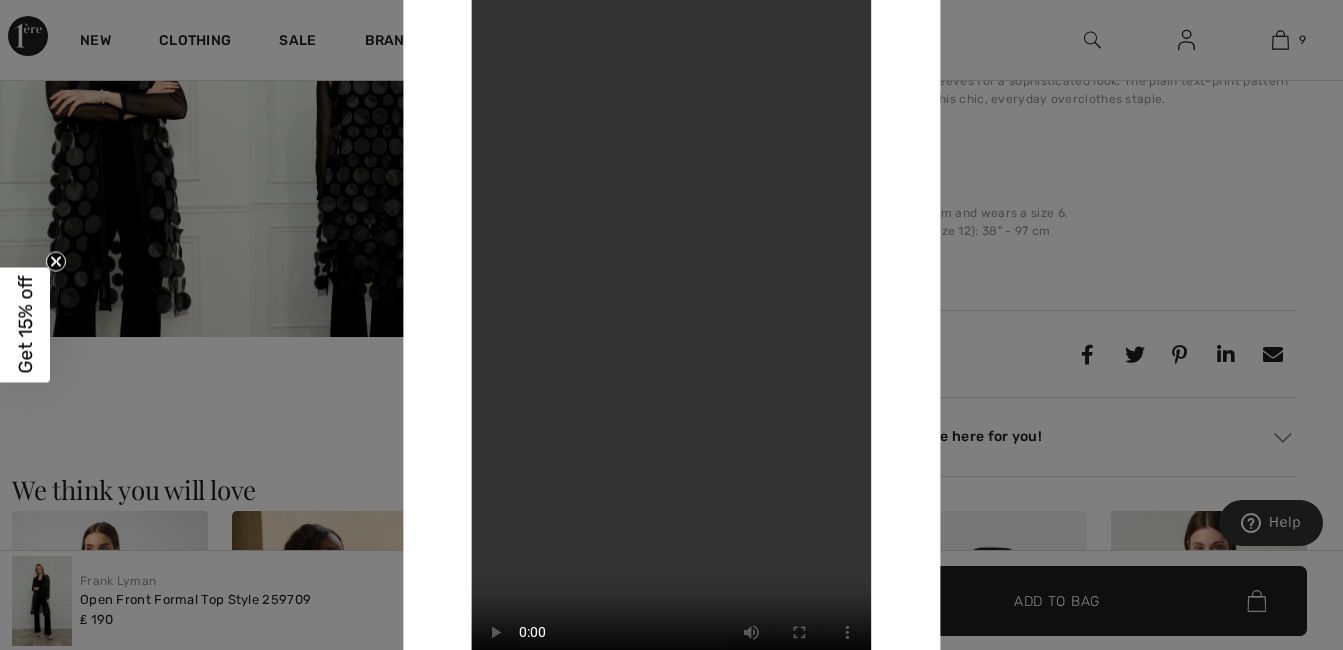 click at bounding box center (671, 325) 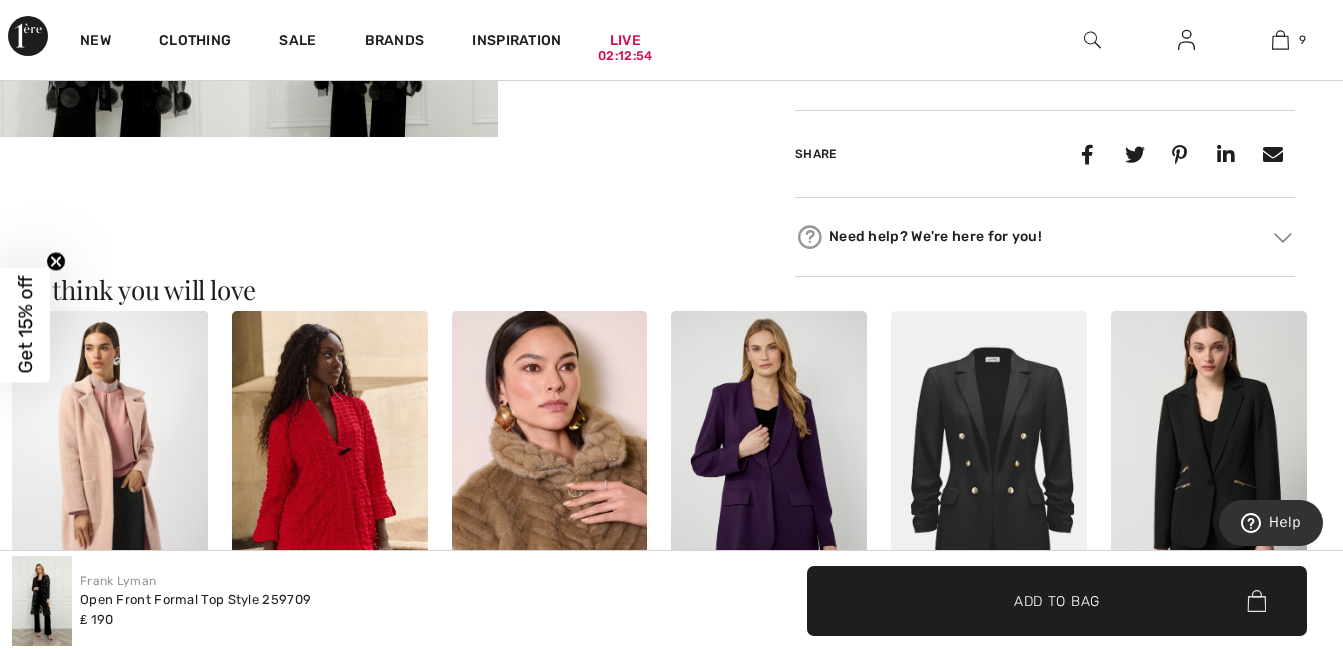 scroll, scrollTop: 1107, scrollLeft: 0, axis: vertical 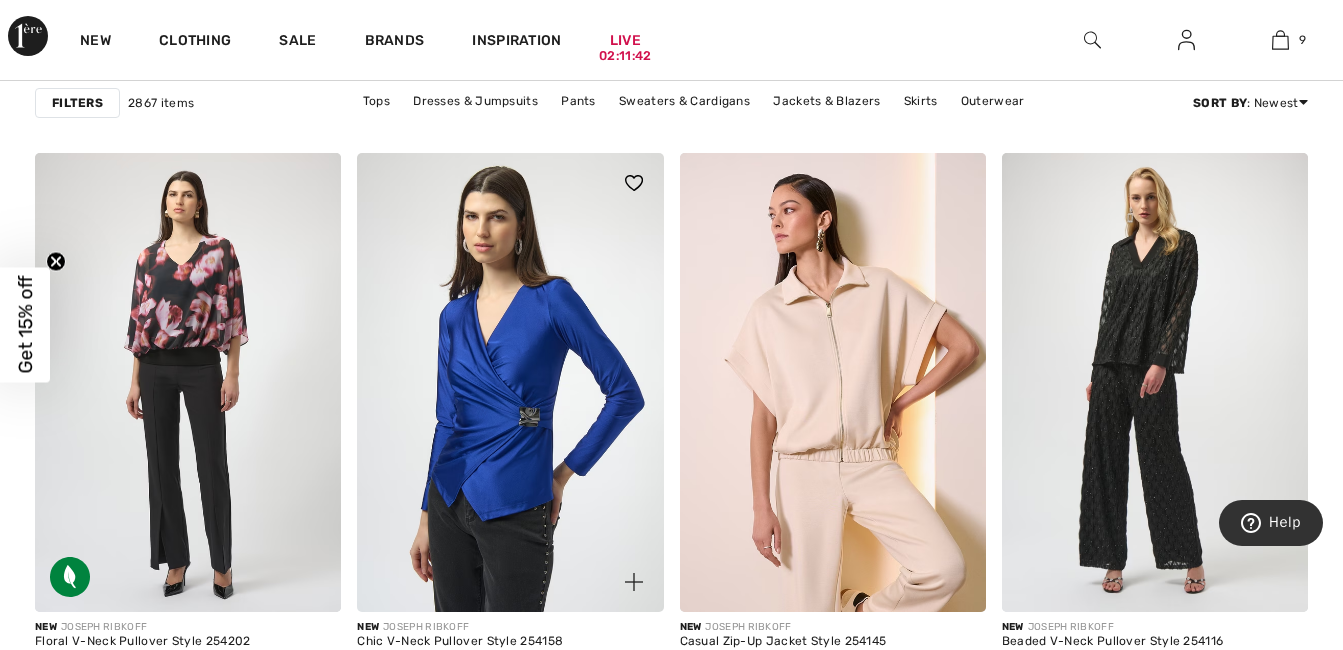click at bounding box center (510, 382) 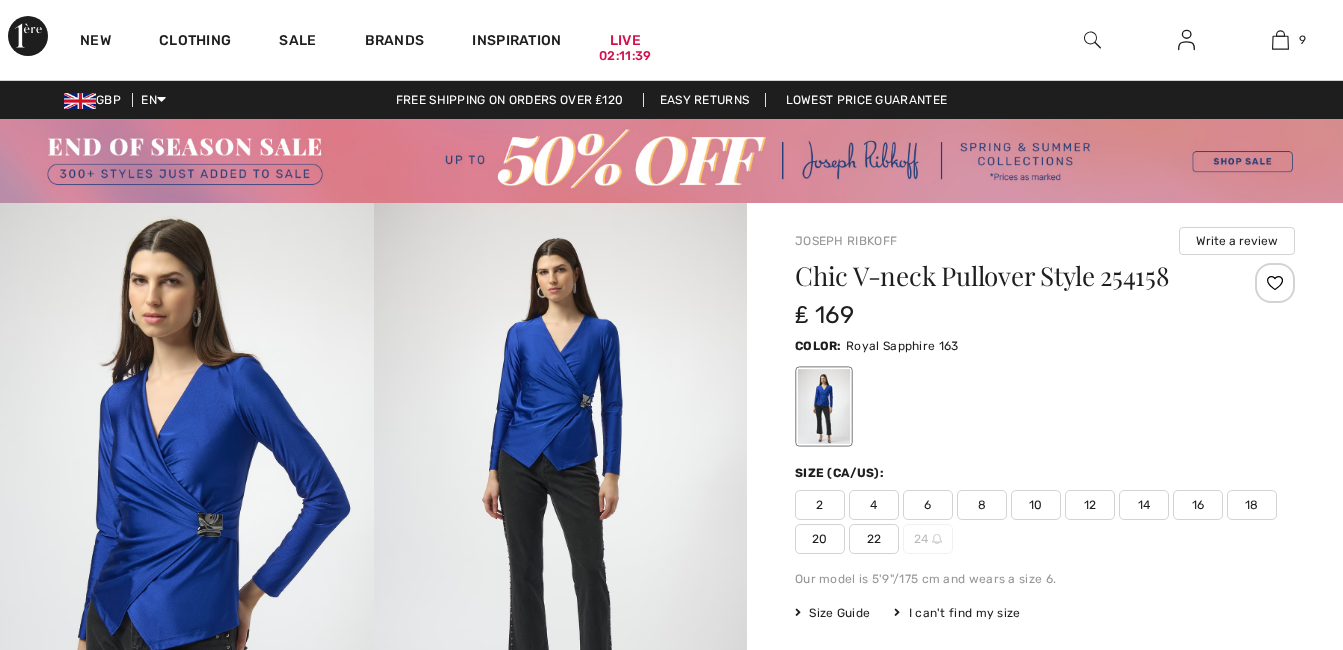 scroll, scrollTop: 0, scrollLeft: 0, axis: both 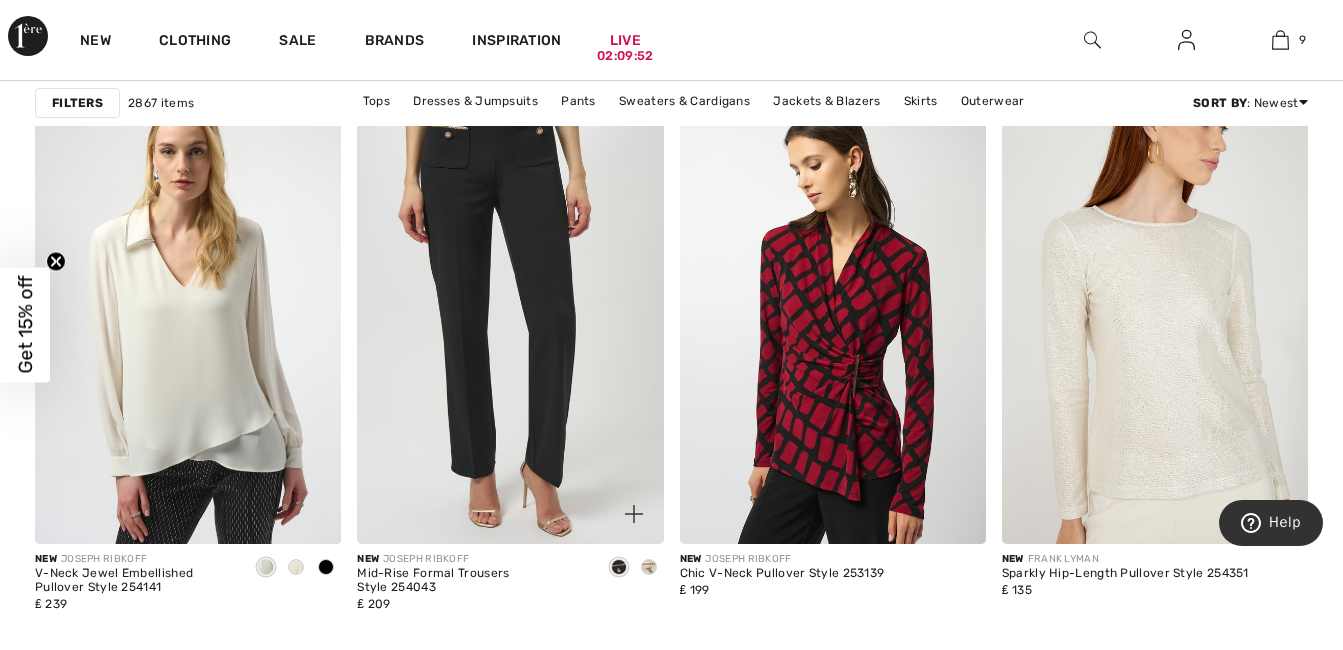 click at bounding box center [510, 314] 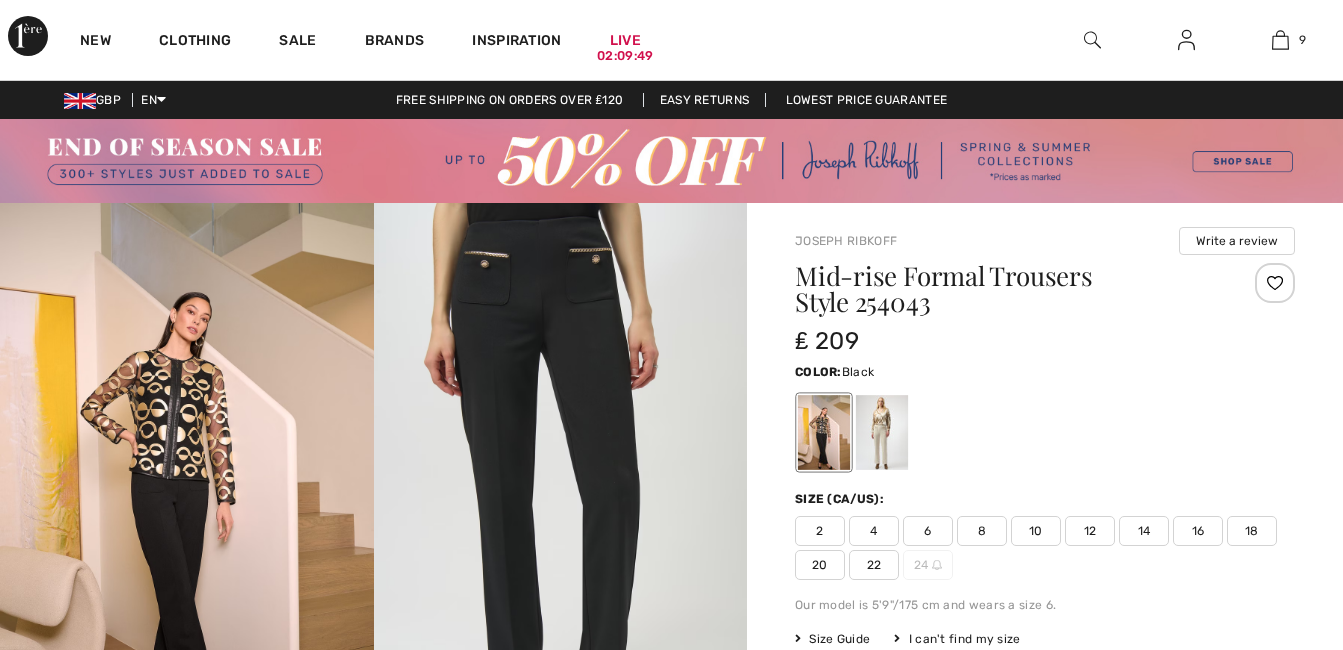 scroll, scrollTop: 0, scrollLeft: 0, axis: both 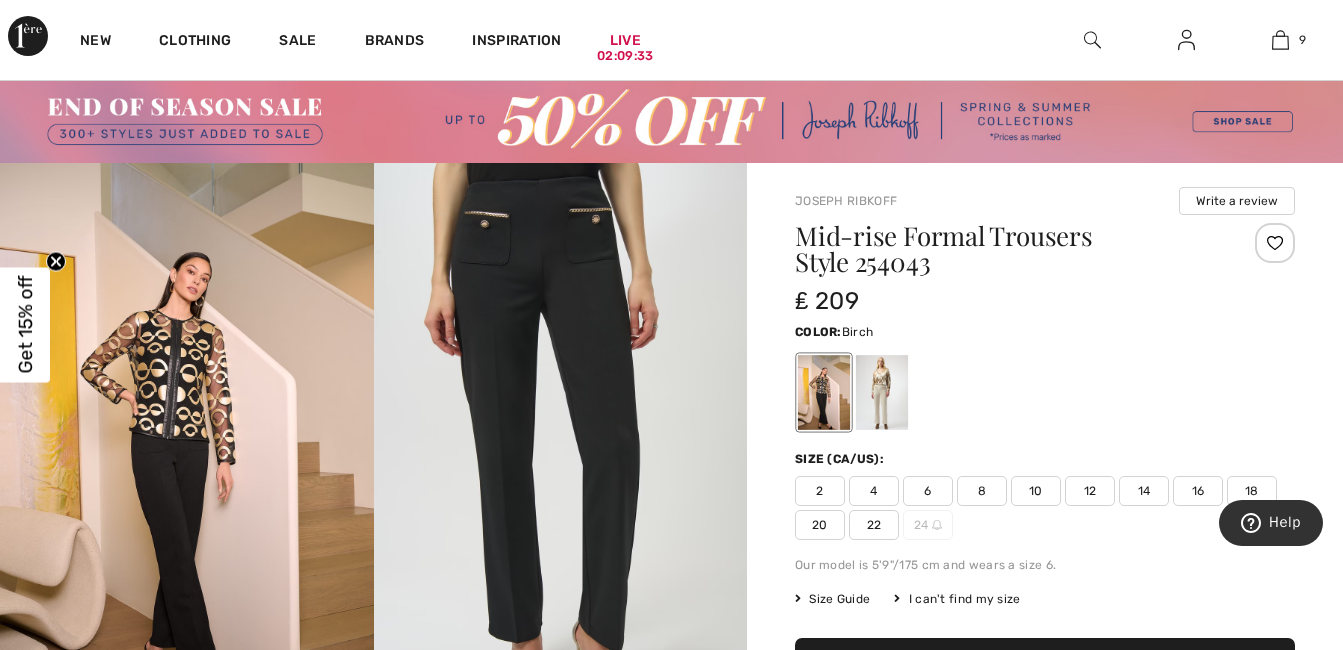 click at bounding box center (882, 392) 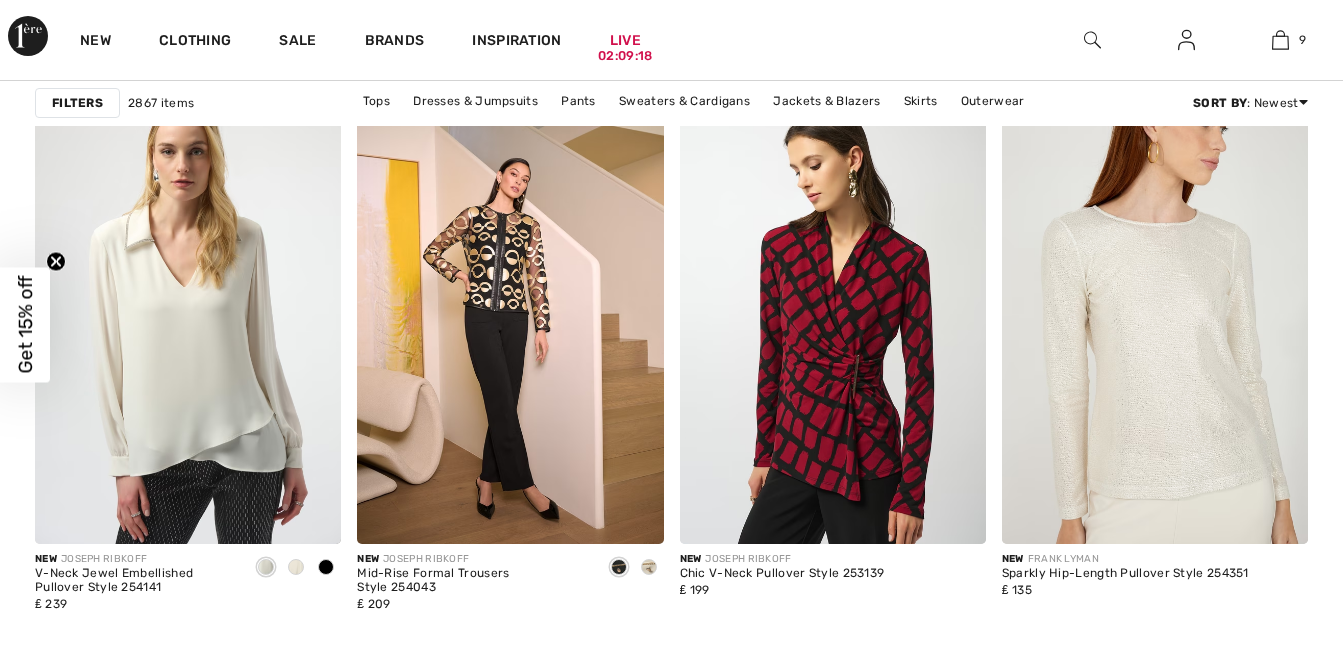 scroll, scrollTop: 1988, scrollLeft: 0, axis: vertical 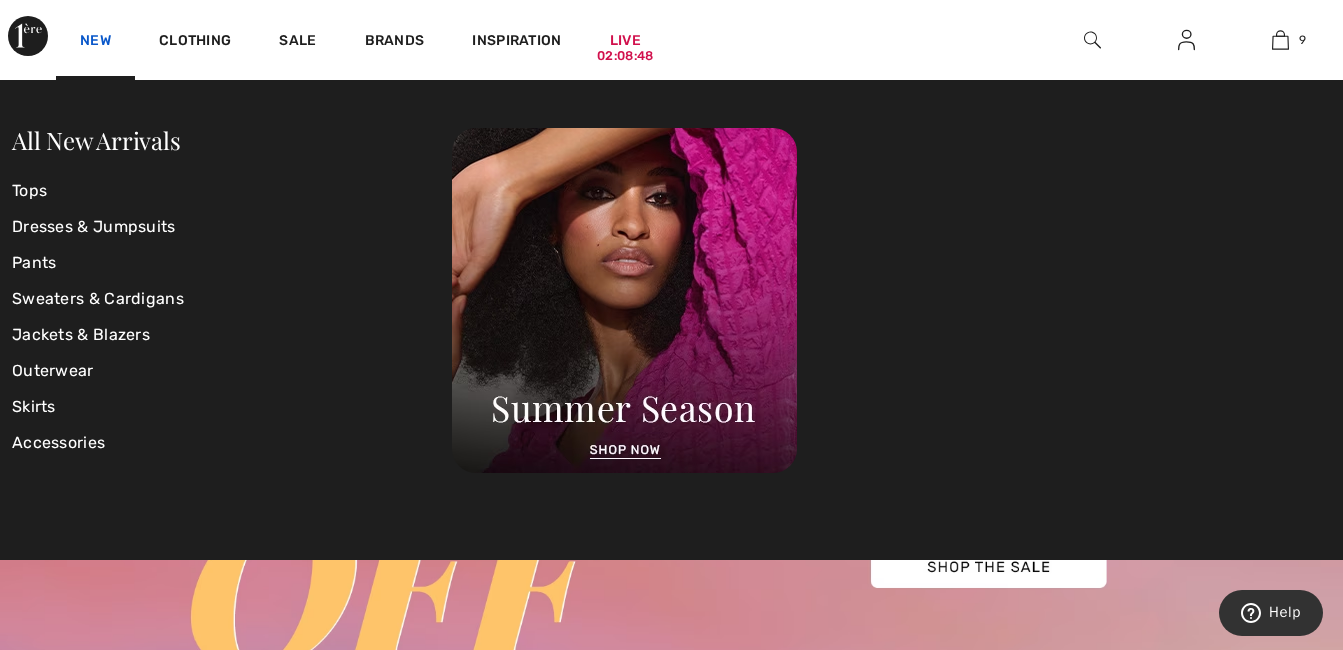 click on "New" at bounding box center (95, 42) 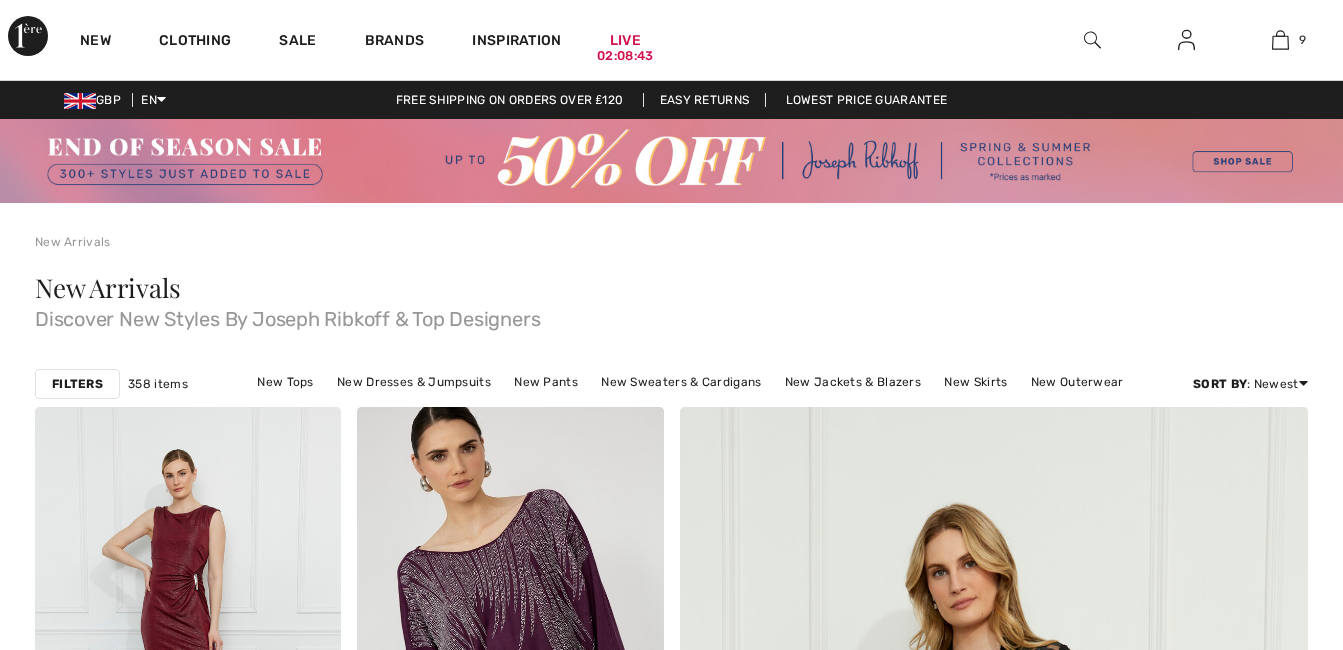 scroll, scrollTop: 0, scrollLeft: 0, axis: both 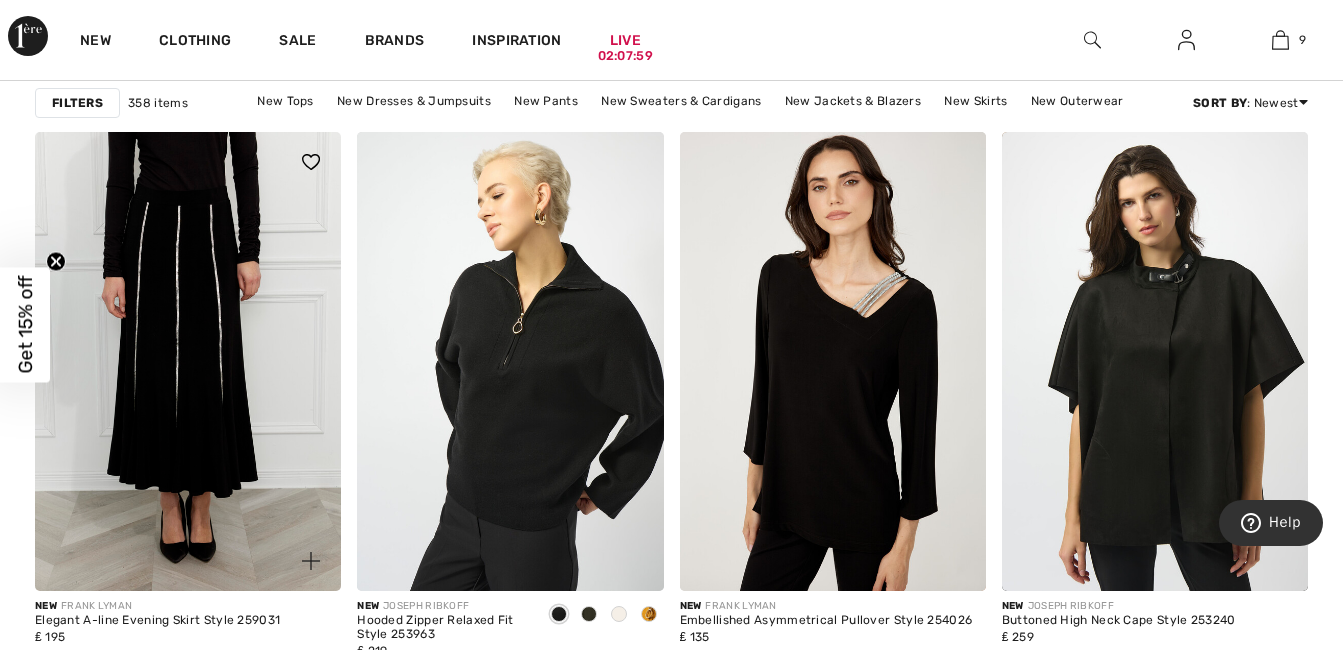 click at bounding box center [188, 361] 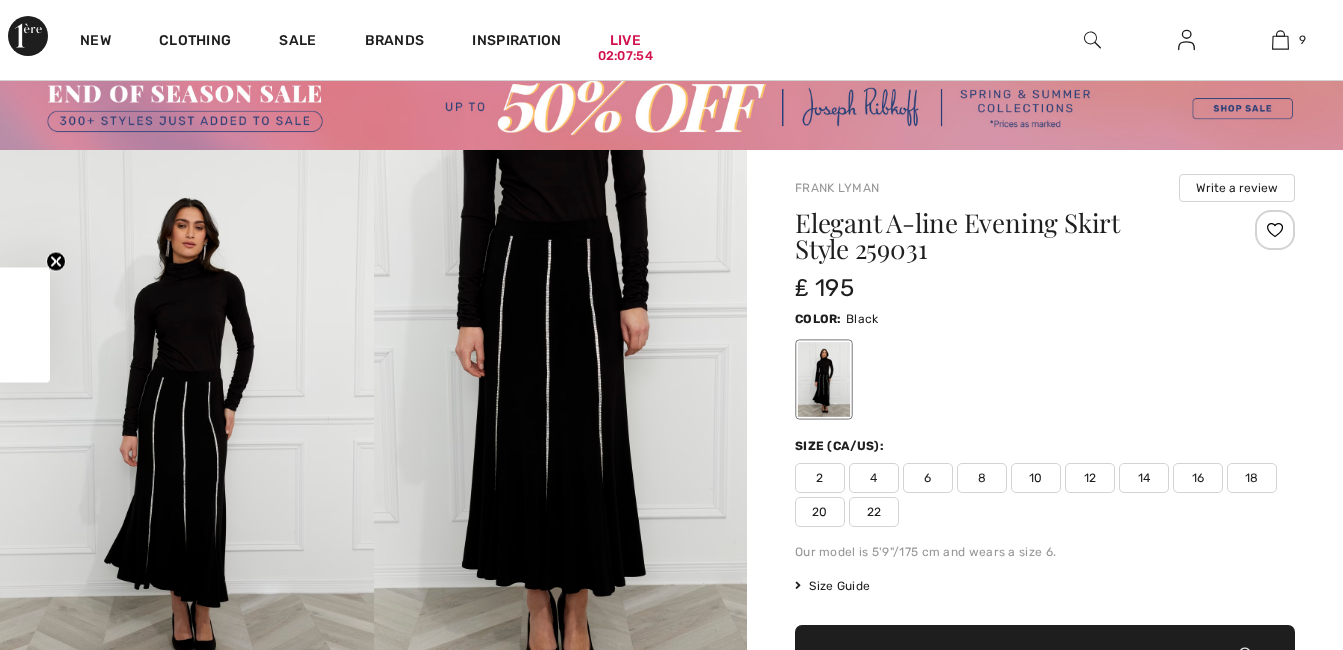 scroll, scrollTop: 427, scrollLeft: 0, axis: vertical 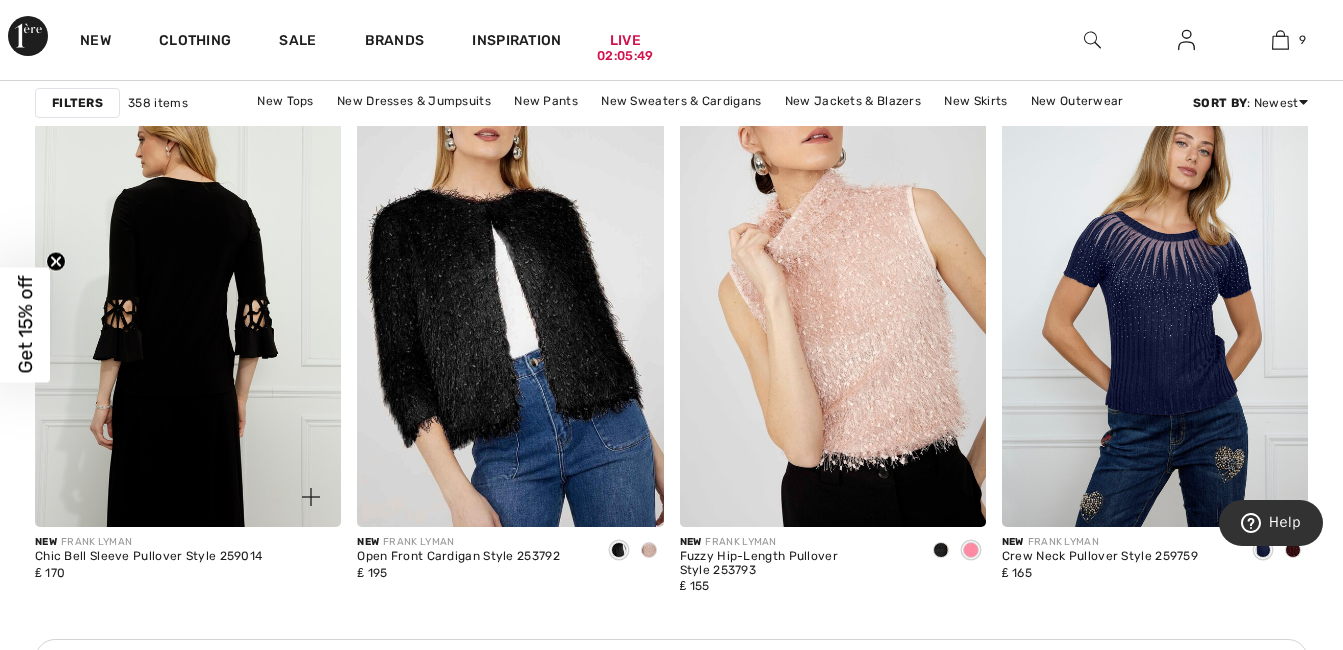 click at bounding box center [188, 296] 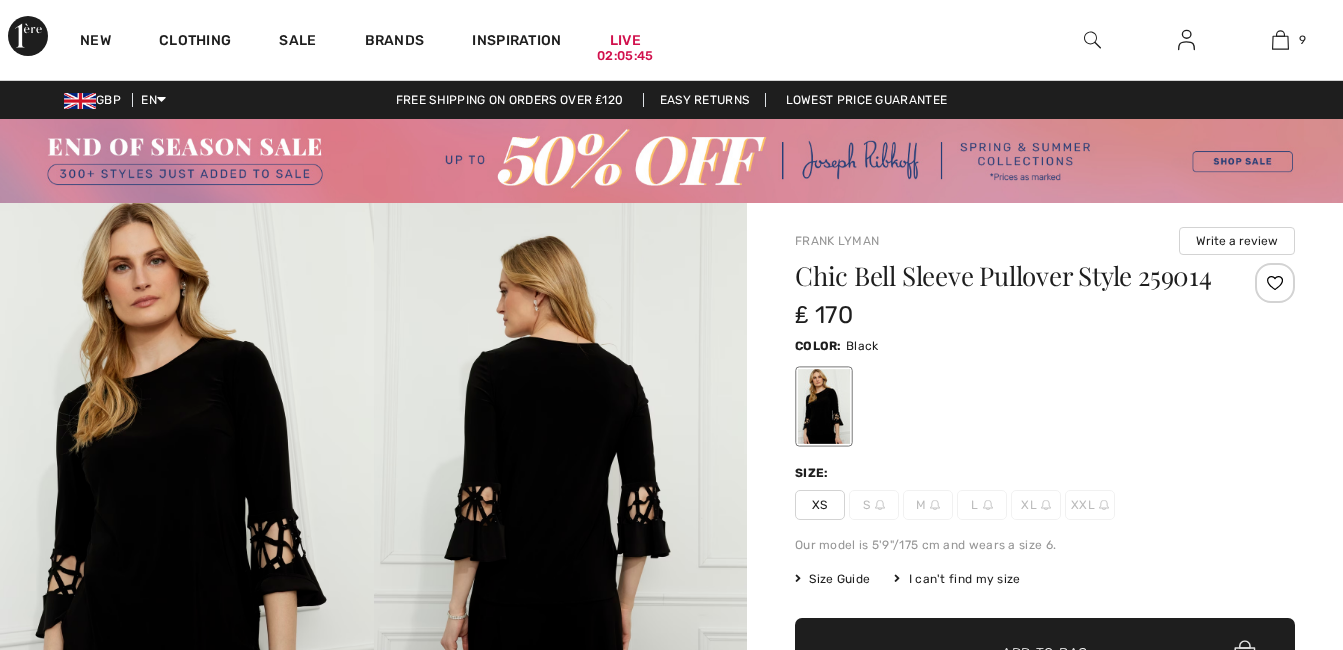scroll, scrollTop: 0, scrollLeft: 0, axis: both 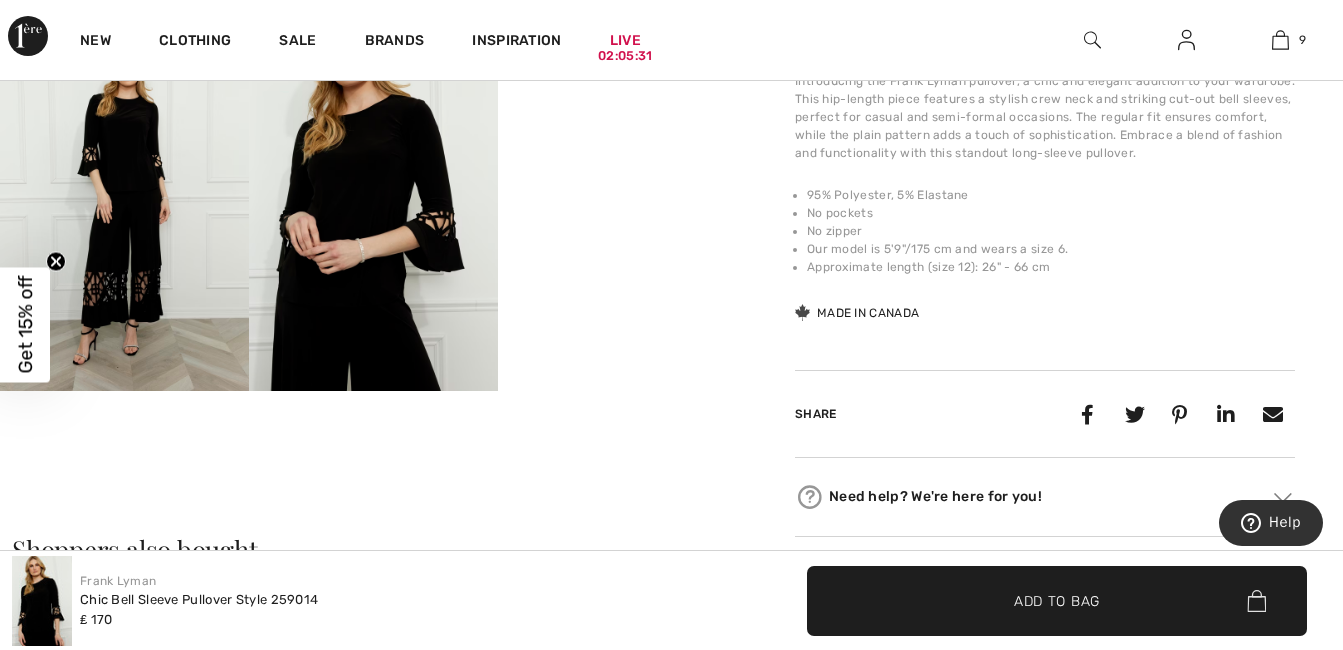 click on "Your browser does not support the video tag." at bounding box center (622, 79) 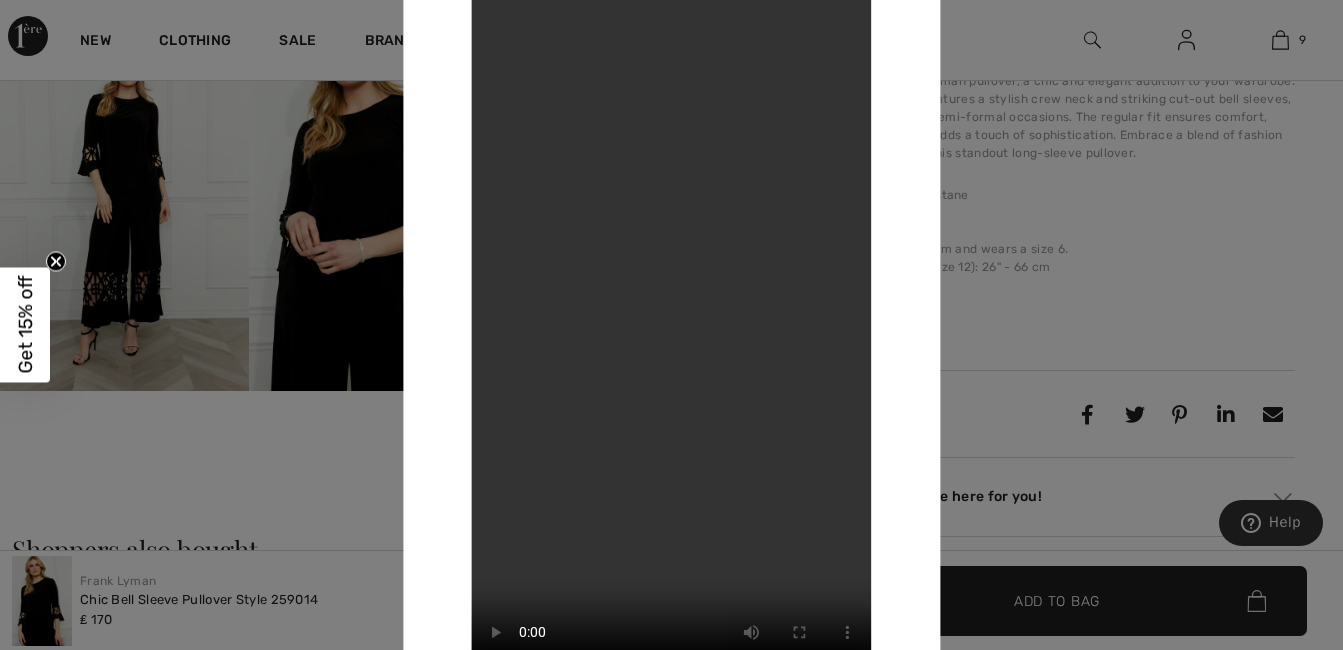 click at bounding box center (671, 325) 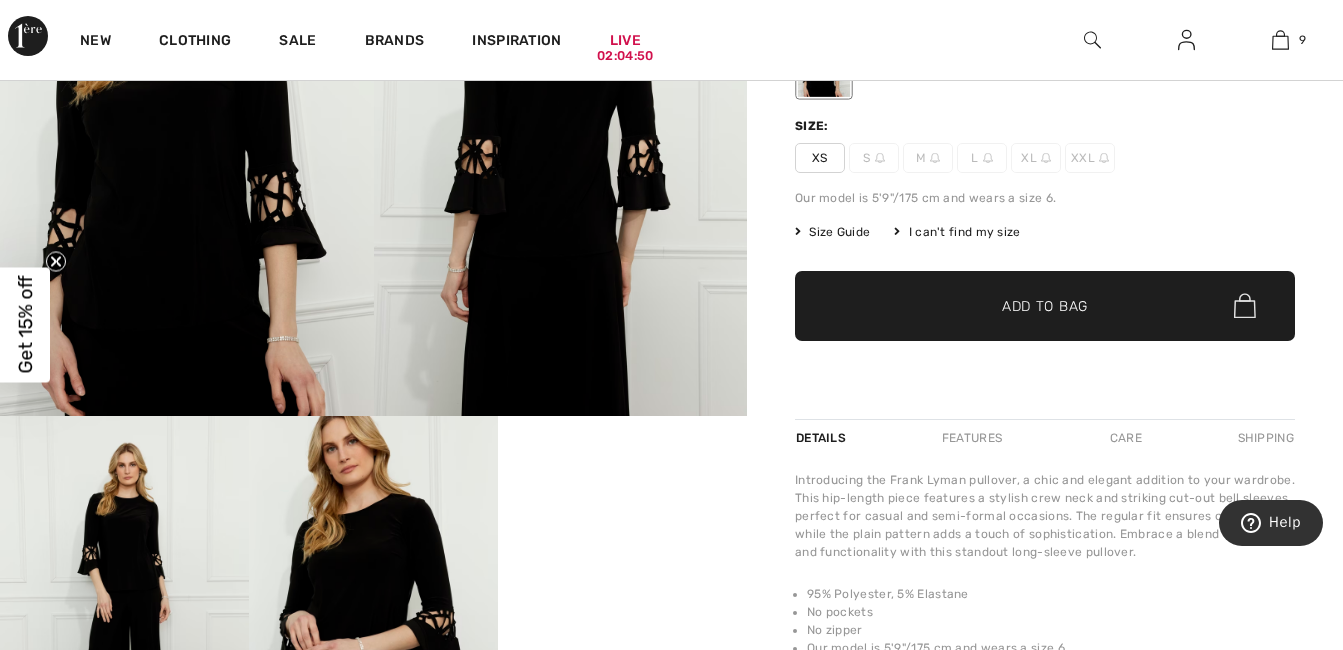 scroll, scrollTop: 293, scrollLeft: 0, axis: vertical 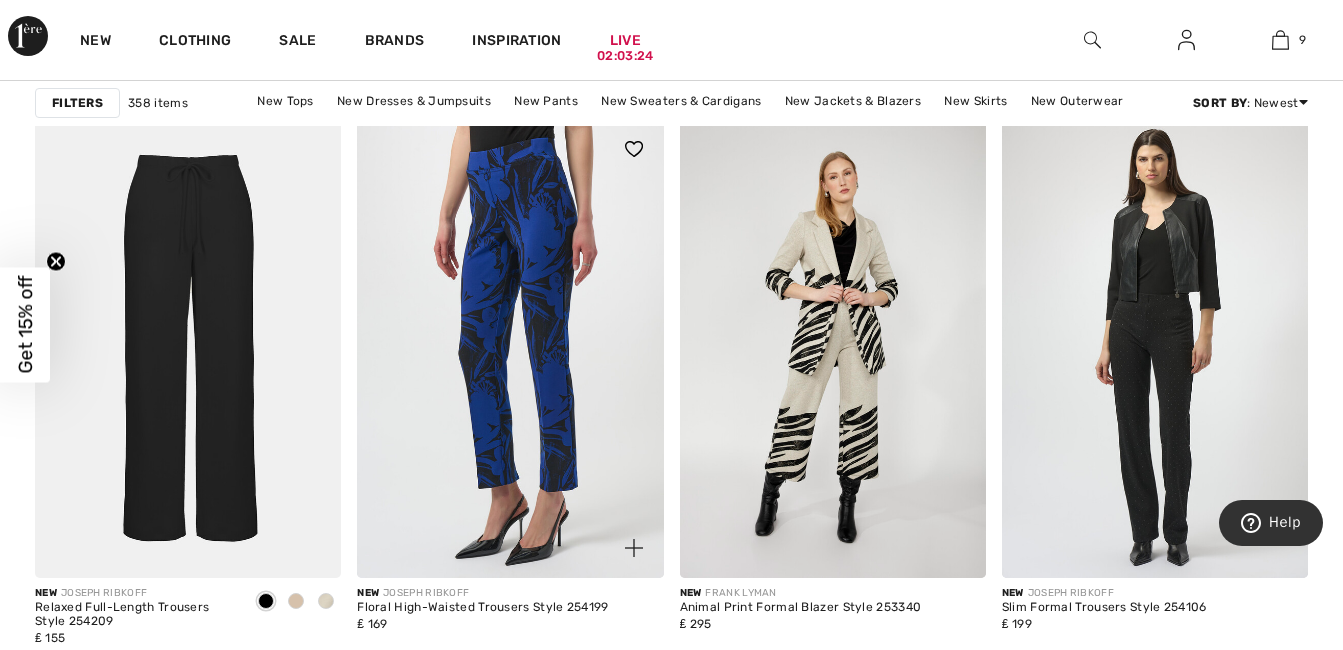 click at bounding box center (634, 548) 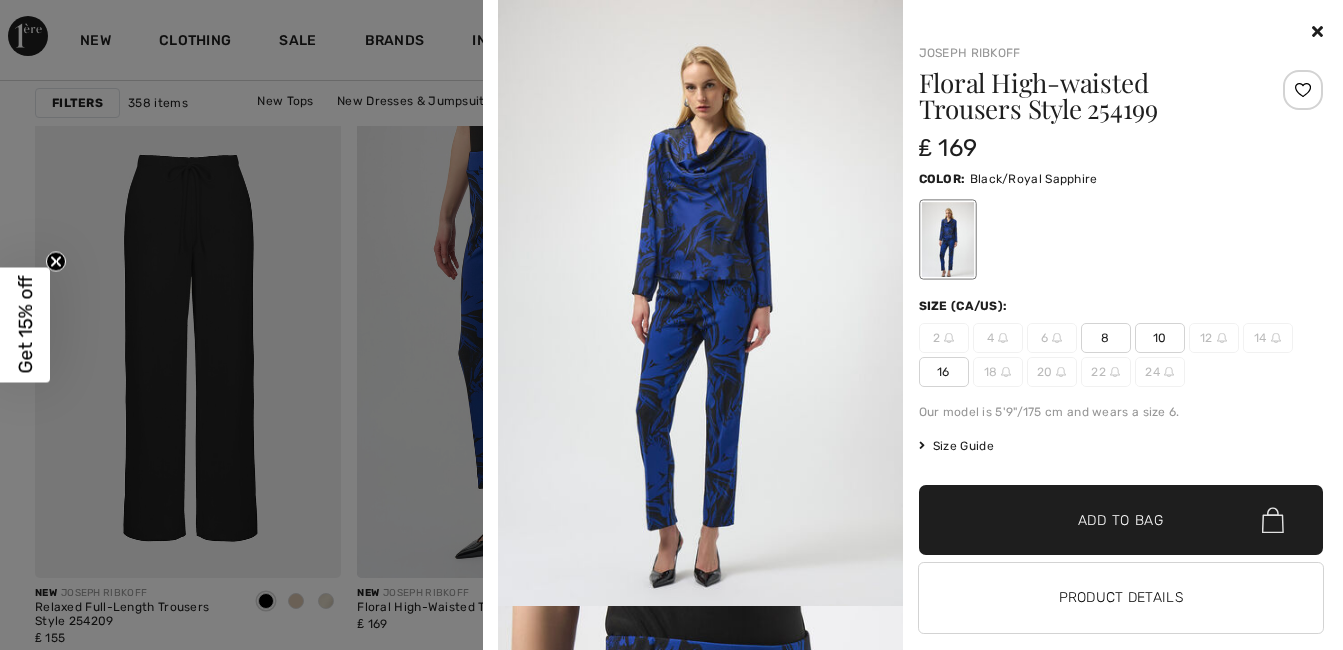 click at bounding box center (1317, 31) 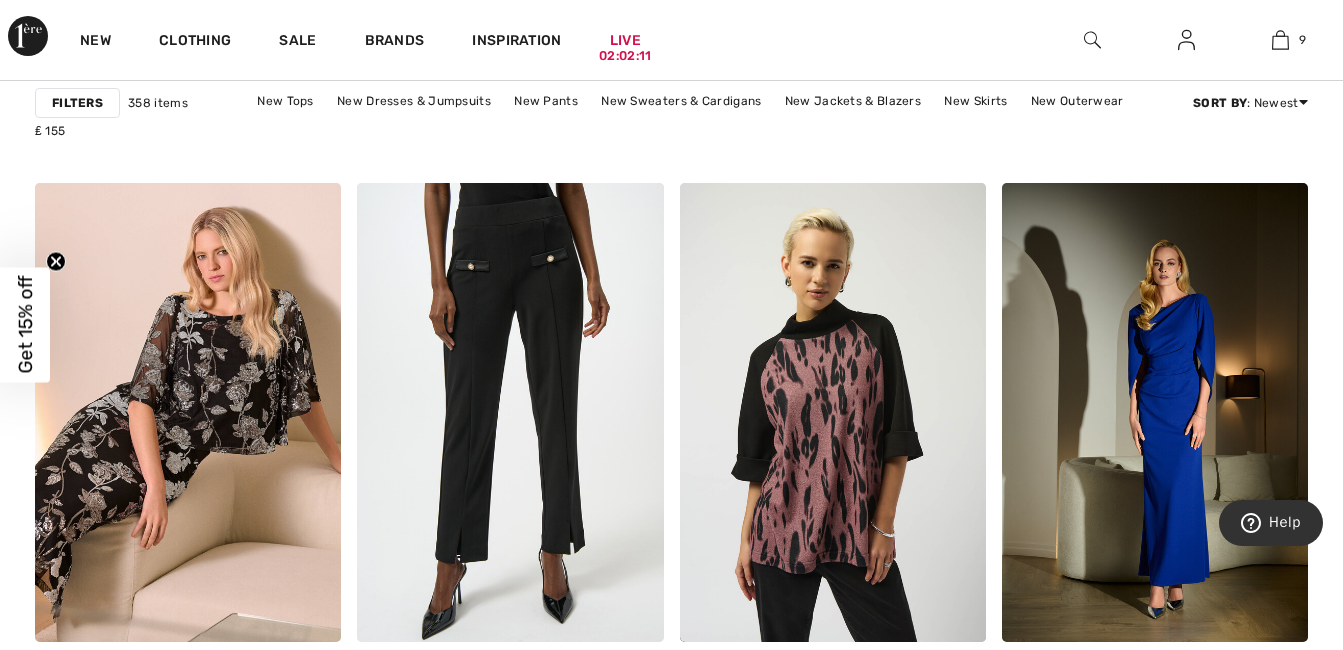 scroll, scrollTop: 8412, scrollLeft: 0, axis: vertical 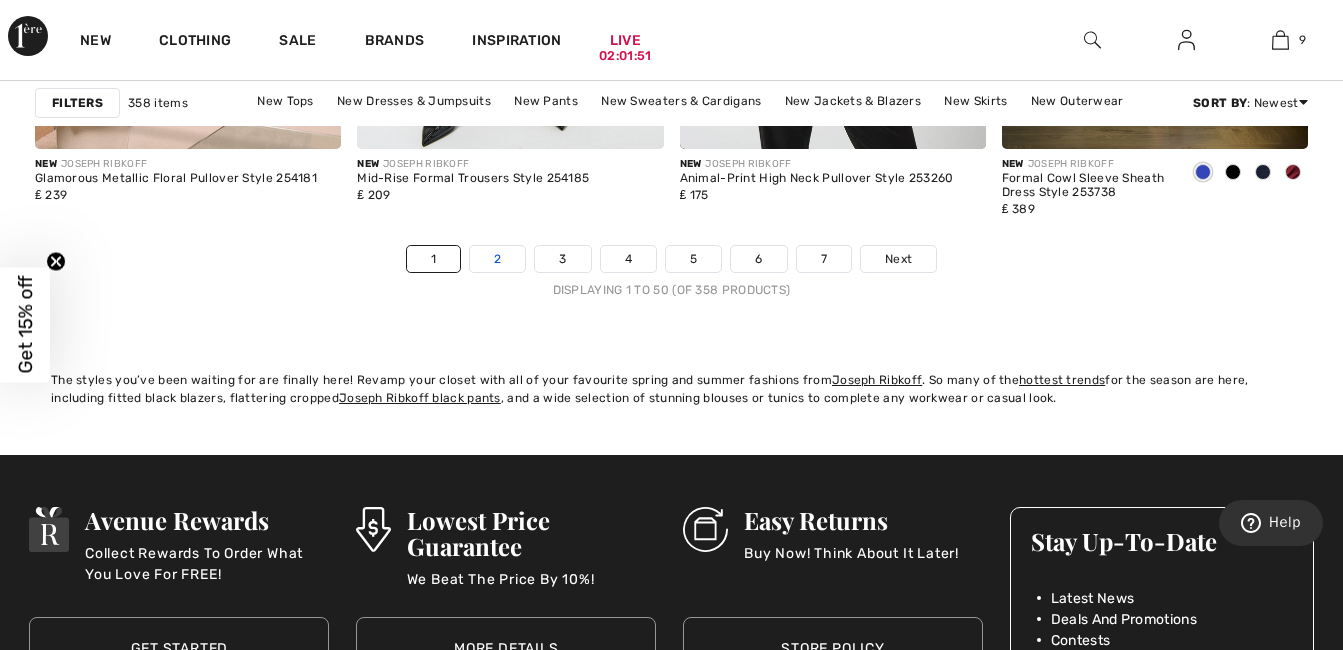 click on "2" at bounding box center (497, 259) 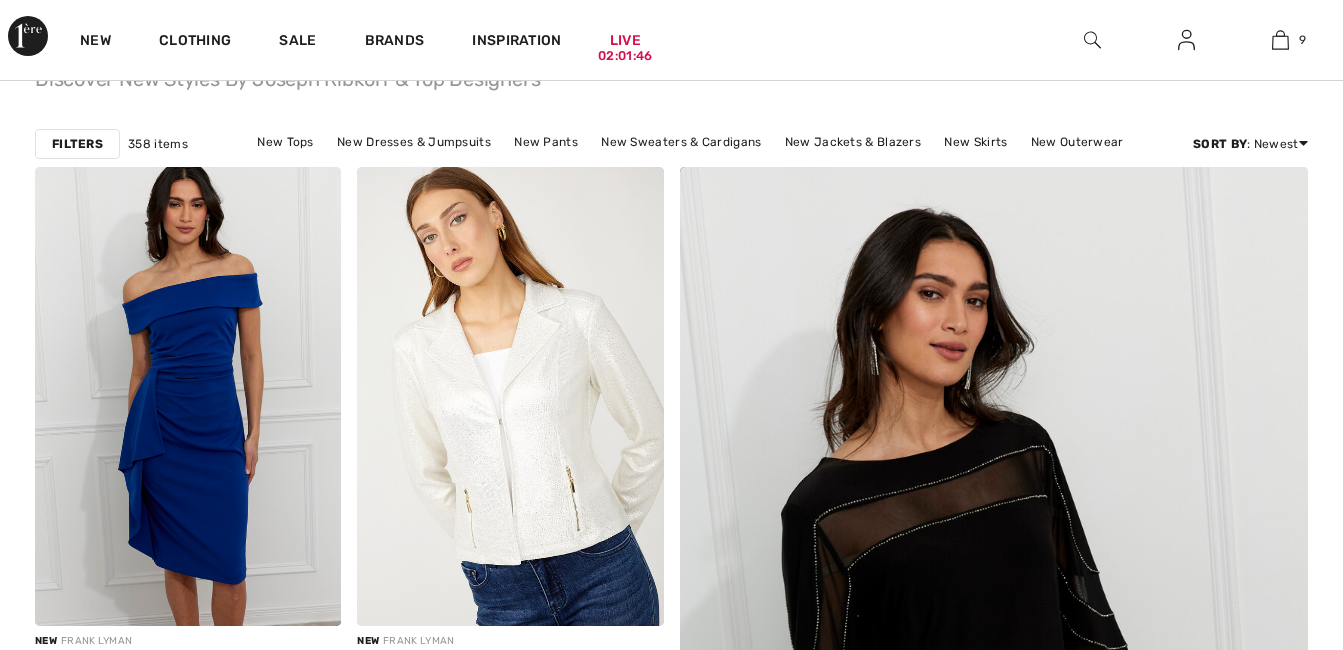scroll, scrollTop: 240, scrollLeft: 0, axis: vertical 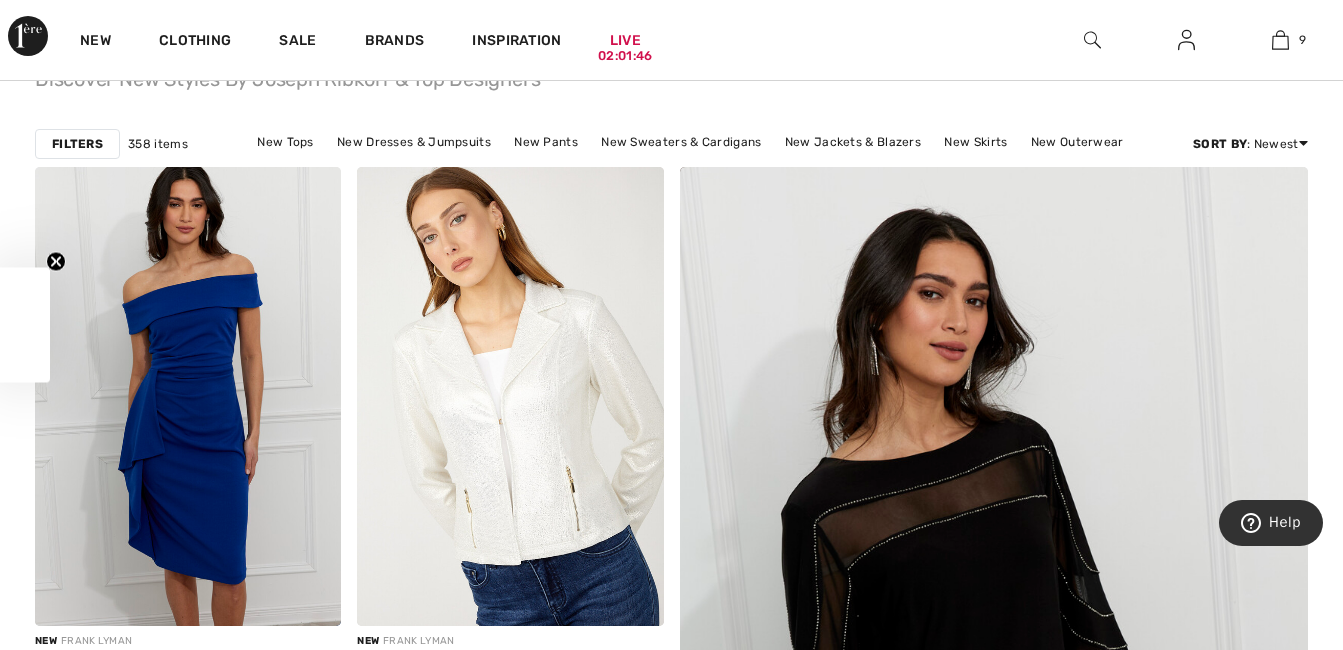 checkbox on "true" 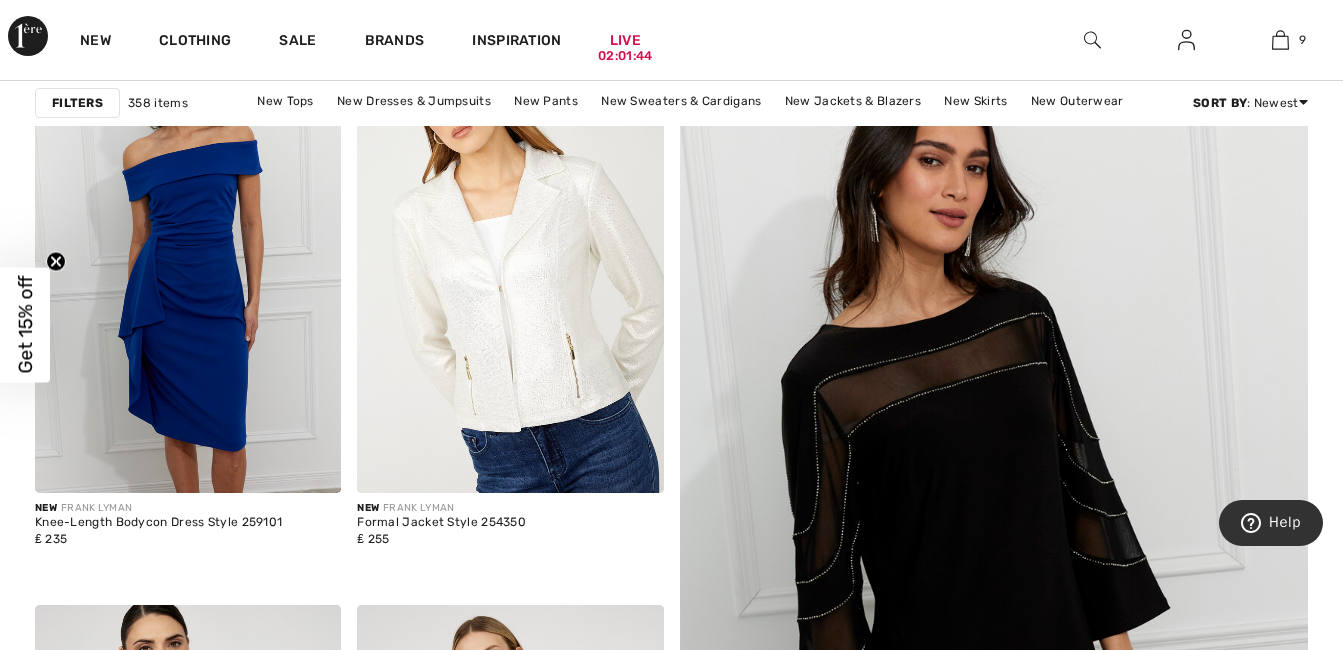 scroll, scrollTop: 480, scrollLeft: 0, axis: vertical 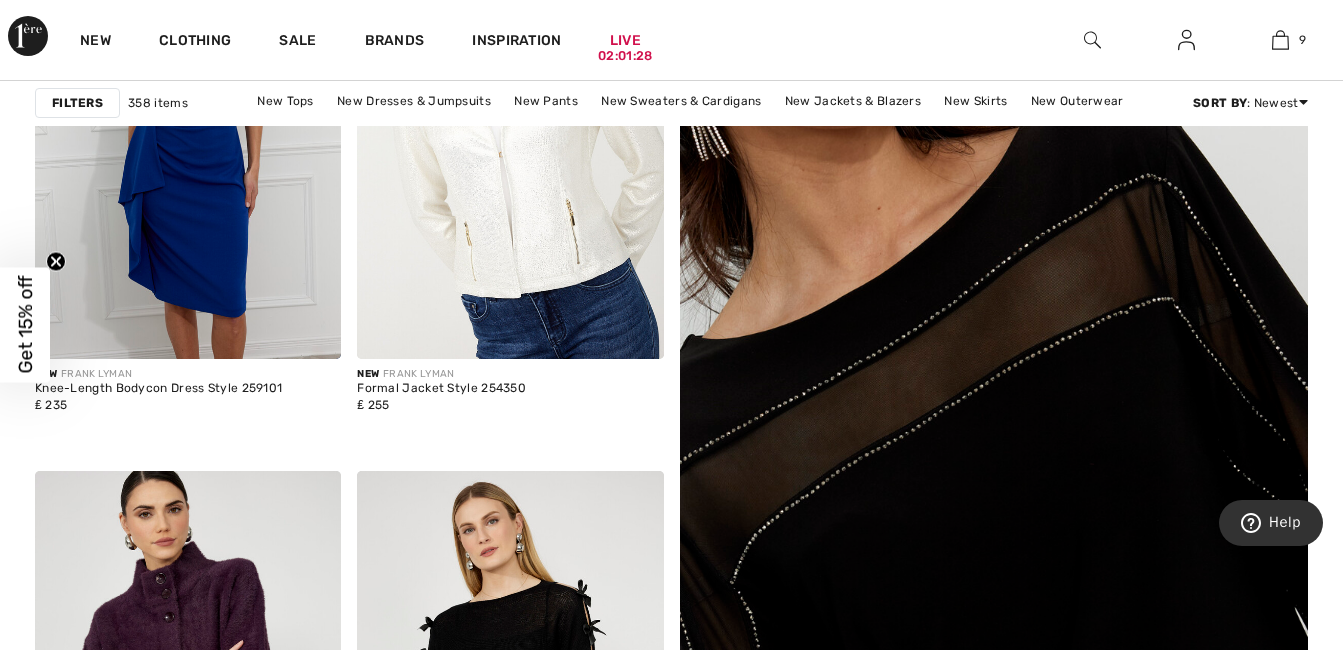 click at bounding box center [994, 465] 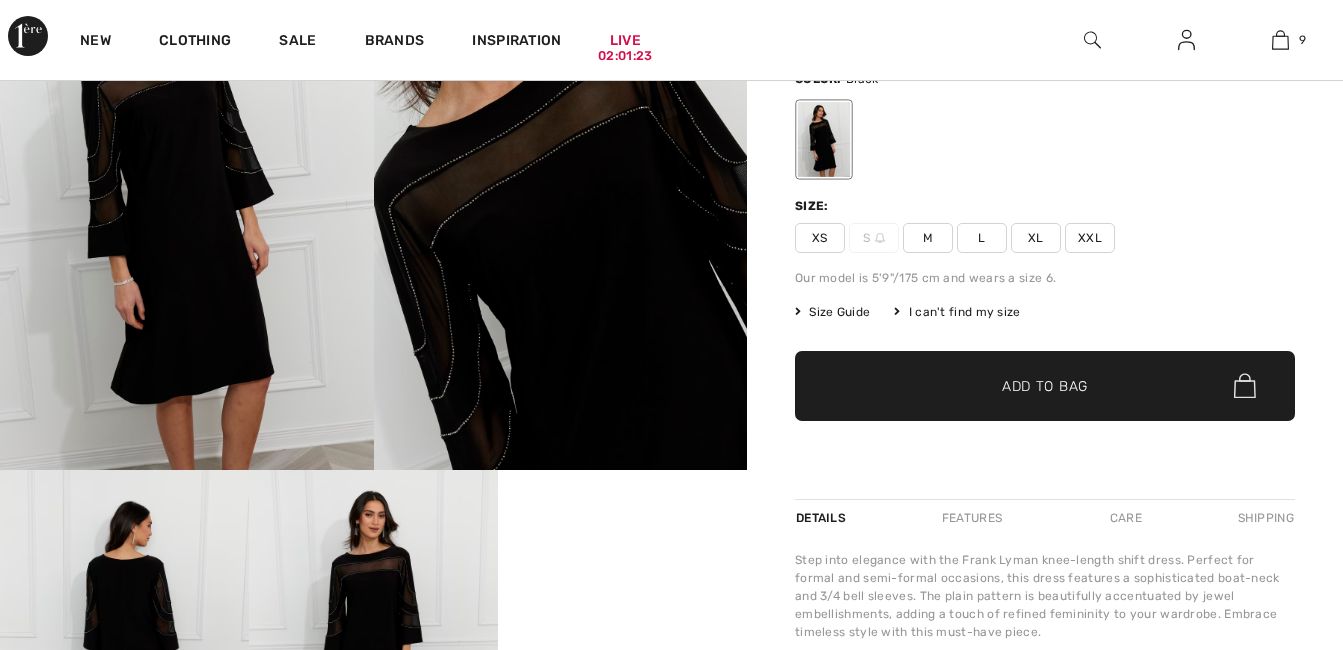scroll, scrollTop: 0, scrollLeft: 0, axis: both 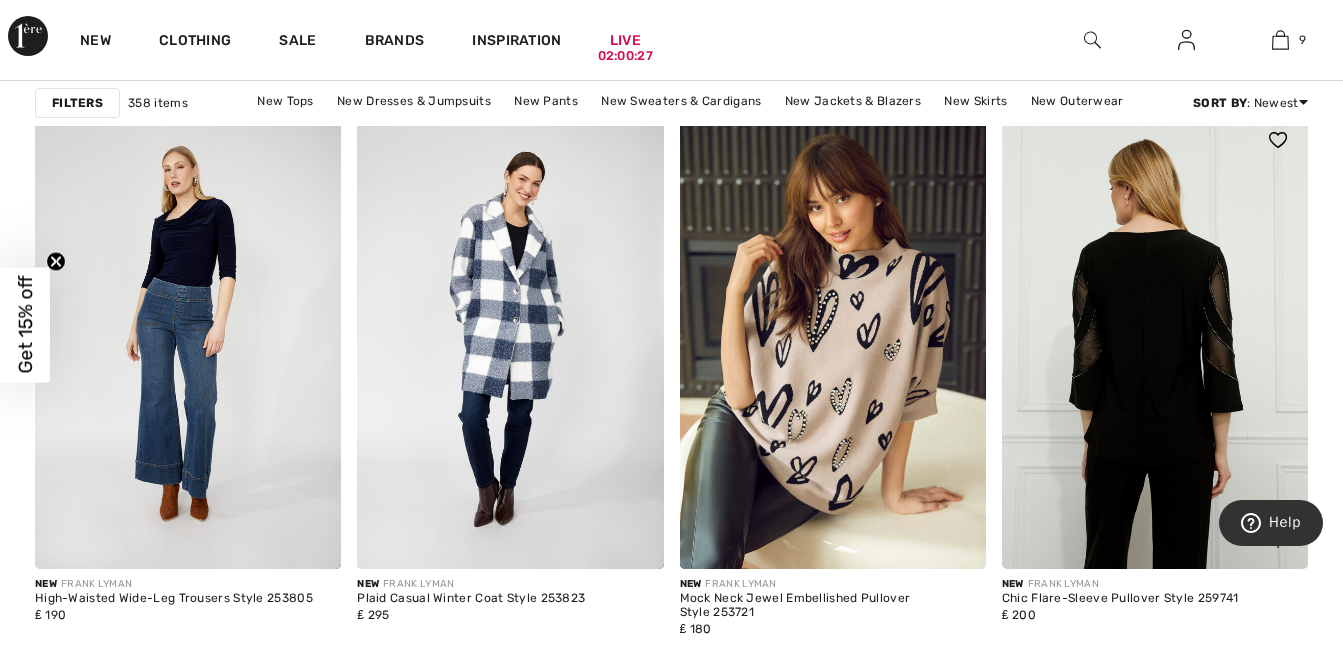 click at bounding box center (1155, 339) 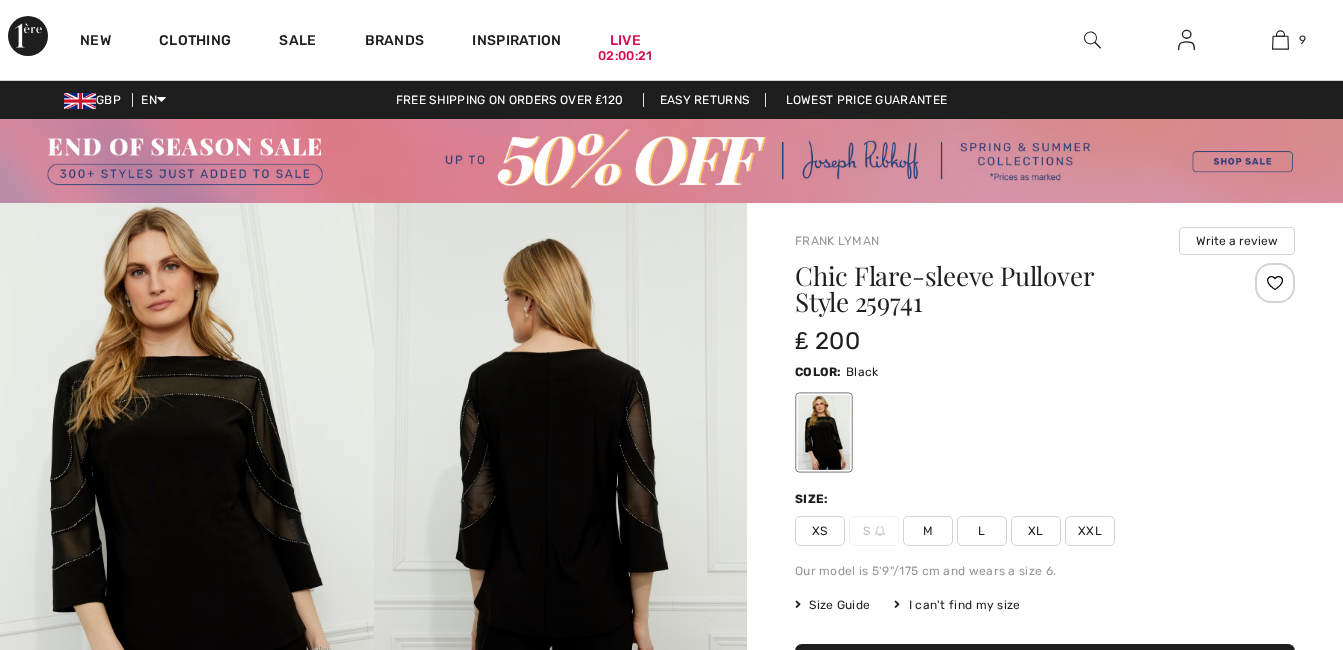 scroll, scrollTop: 600, scrollLeft: 0, axis: vertical 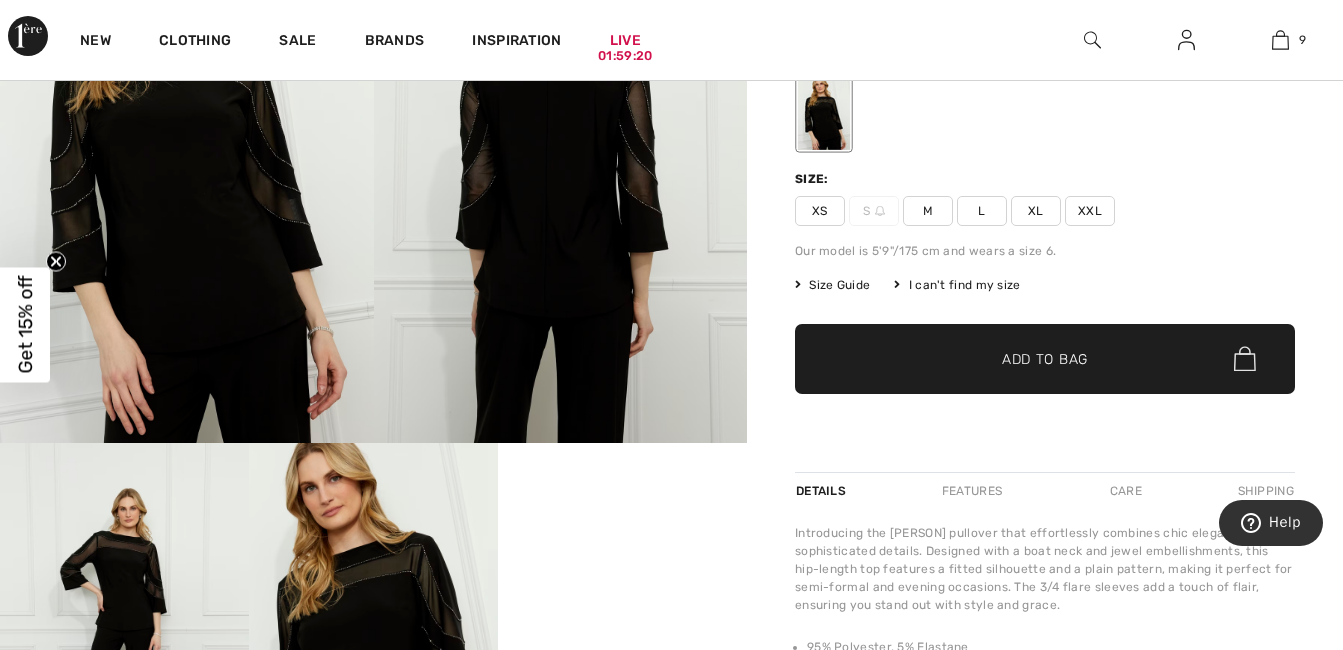 click on "XL" at bounding box center [1036, 211] 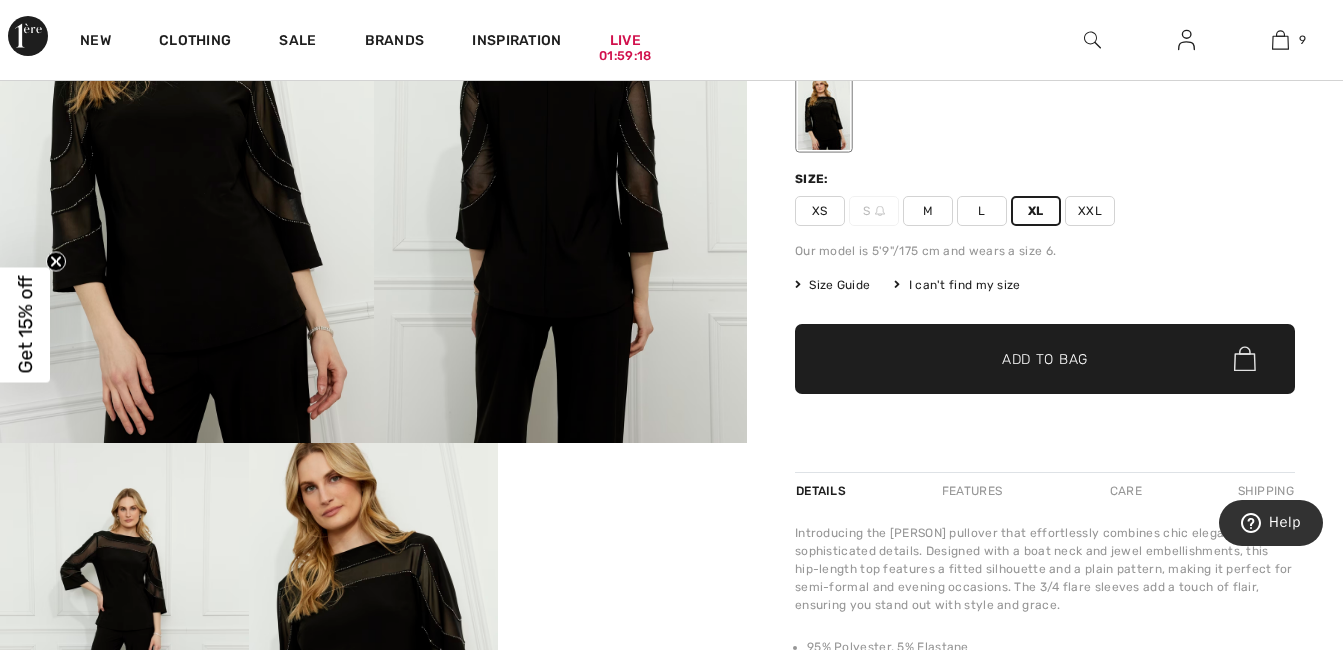 click on "Add to Bag" at bounding box center [1045, 358] 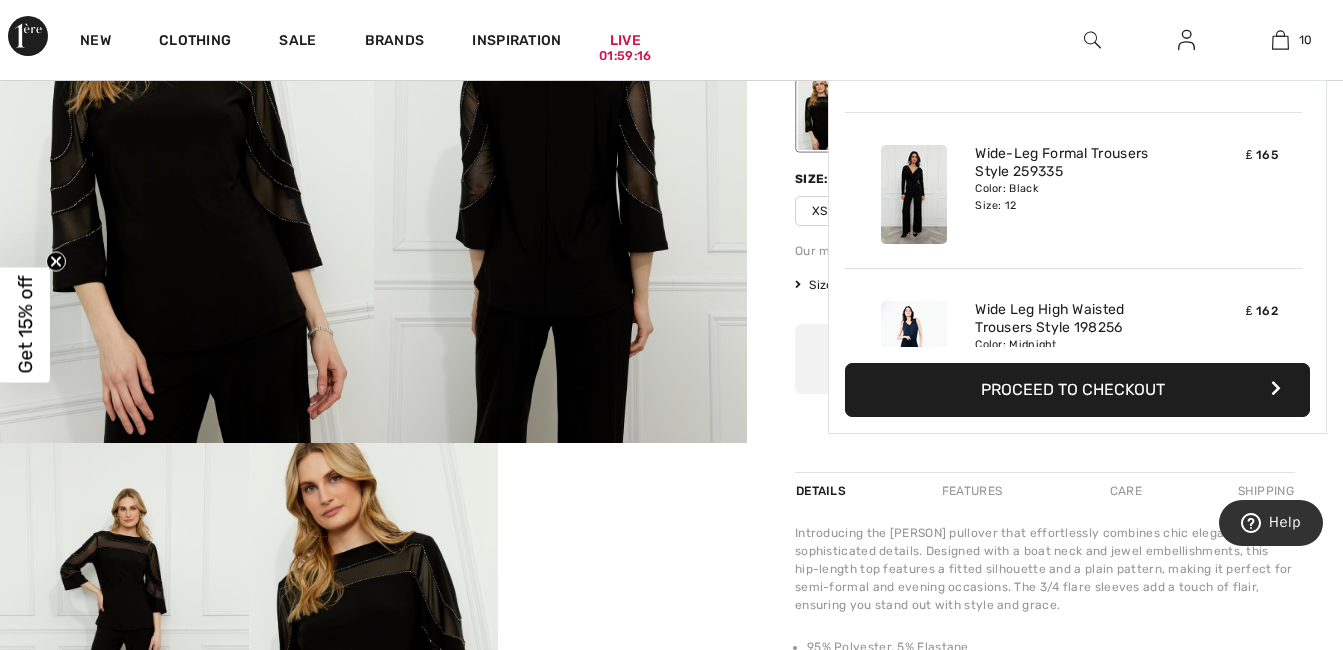scroll, scrollTop: 0, scrollLeft: 0, axis: both 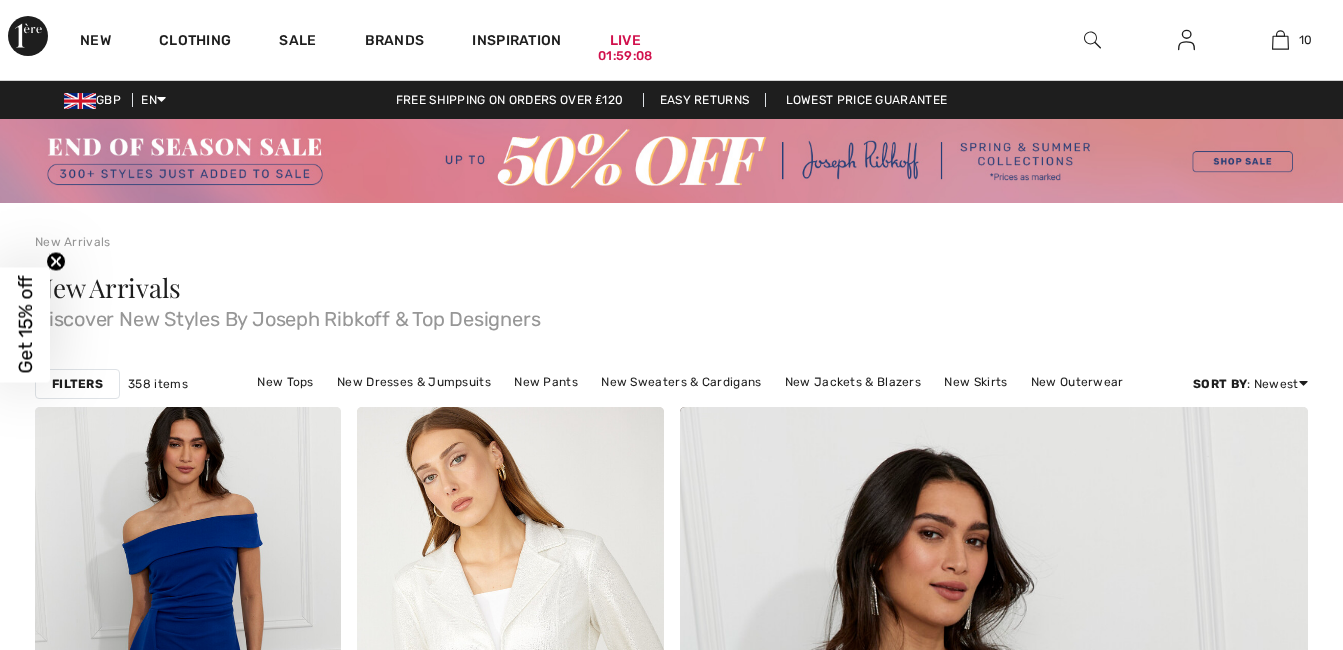 checkbox on "true" 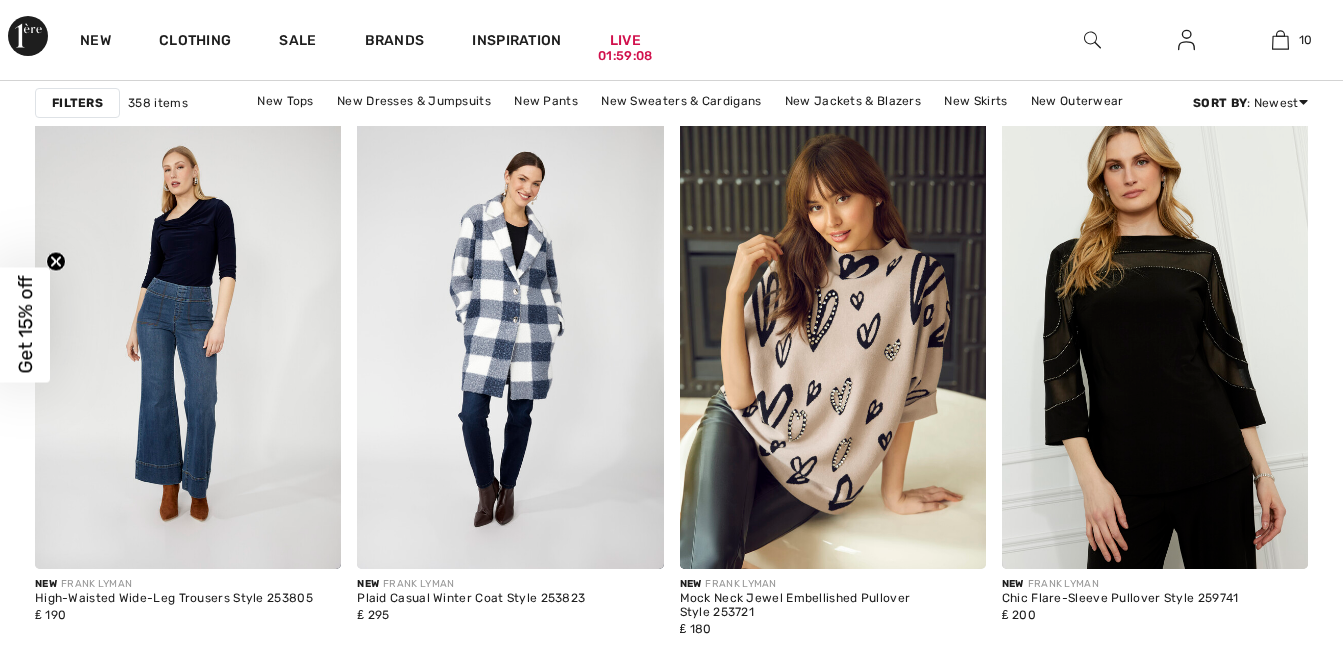 scroll, scrollTop: 0, scrollLeft: 0, axis: both 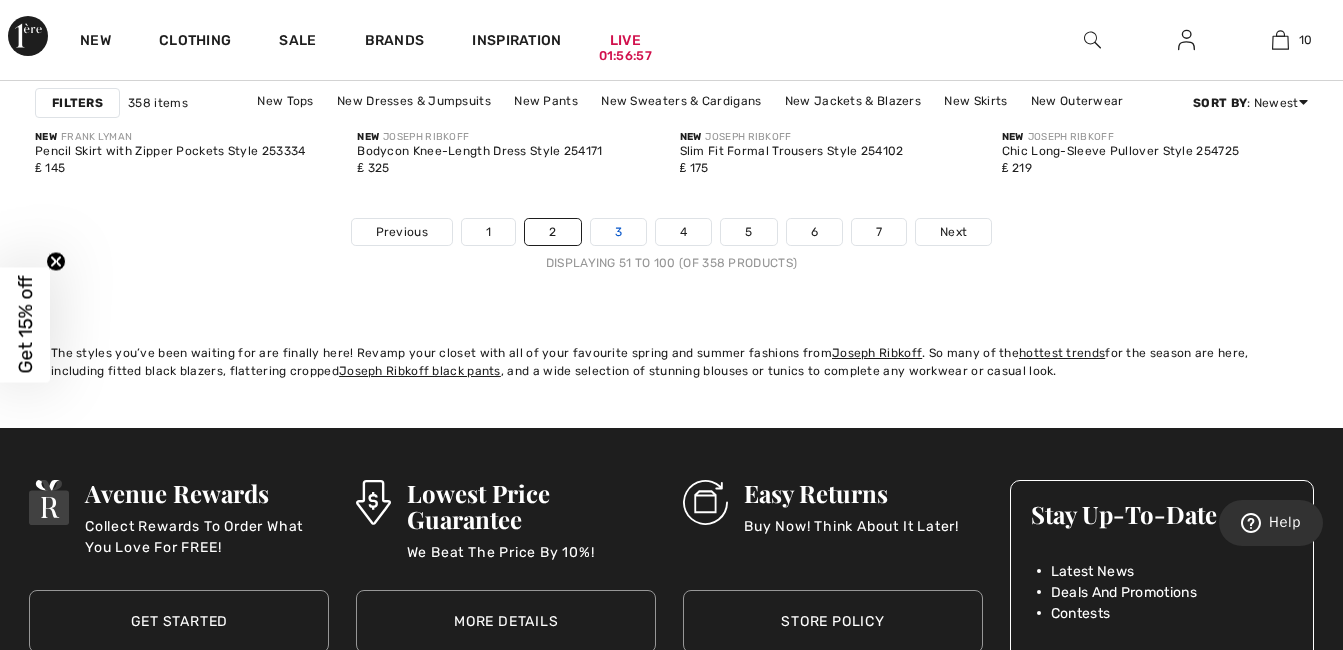 click on "3" at bounding box center (618, 232) 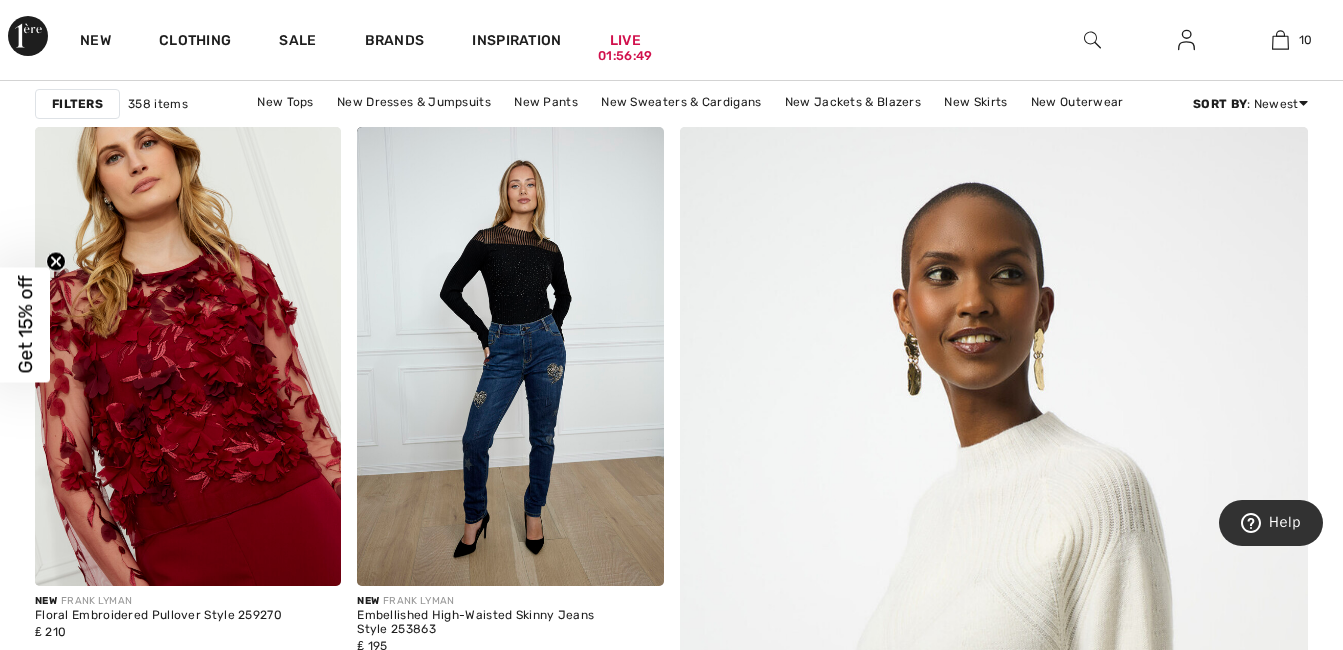 scroll, scrollTop: 280, scrollLeft: 0, axis: vertical 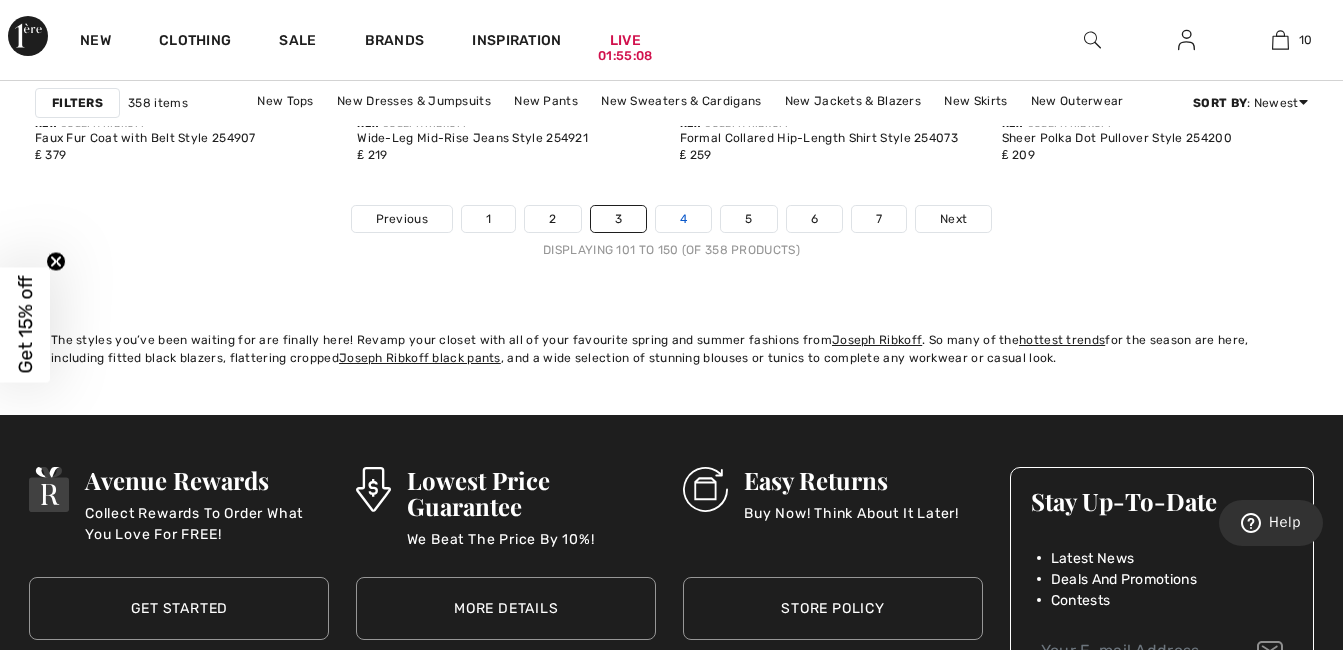 click on "4" at bounding box center [683, 219] 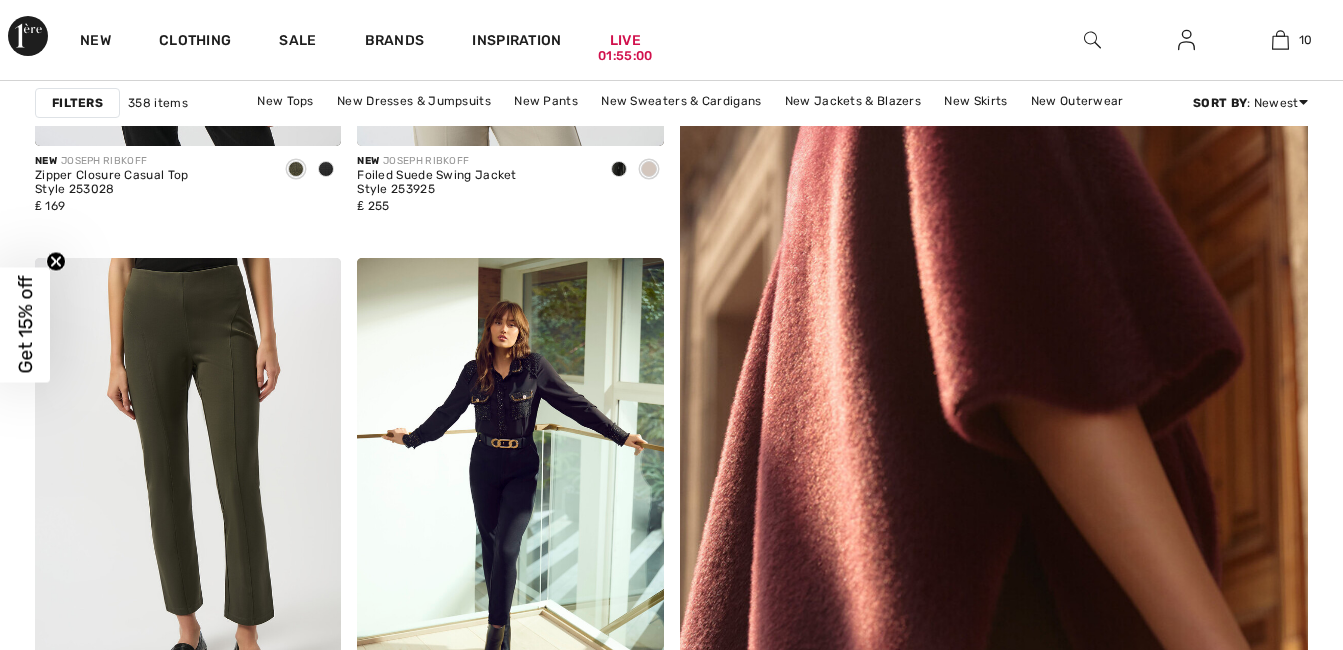 scroll, scrollTop: 800, scrollLeft: 0, axis: vertical 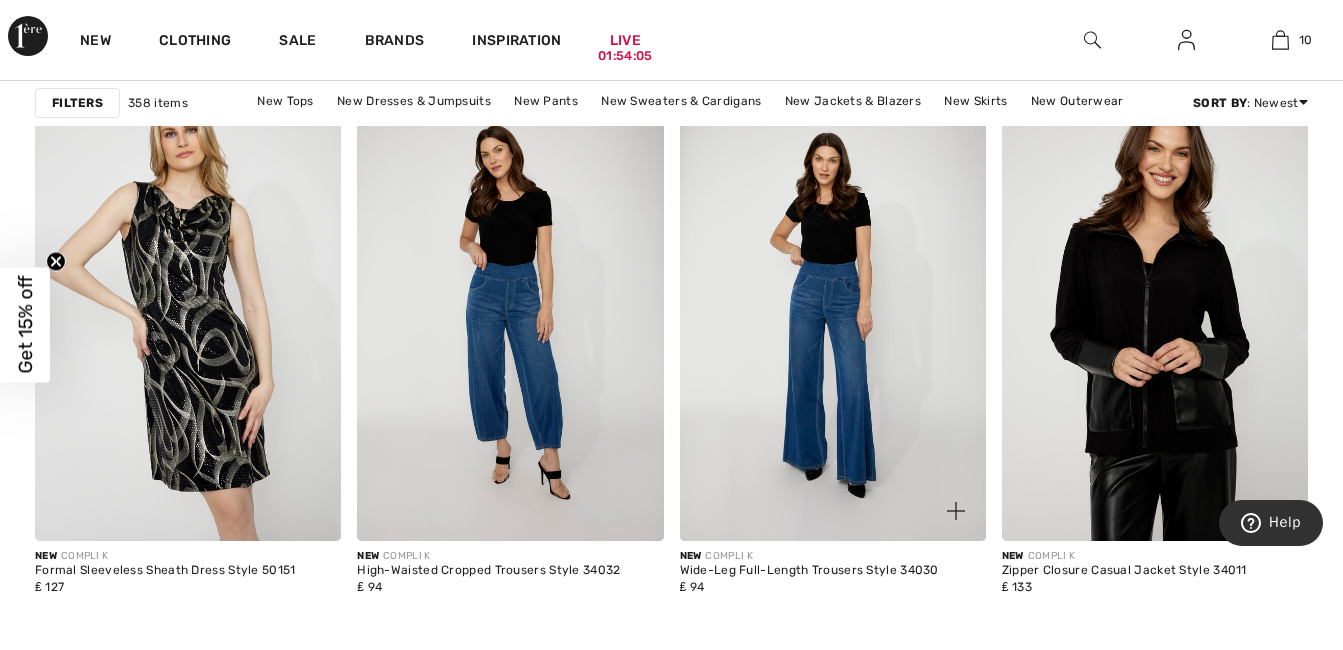 click at bounding box center [956, 511] 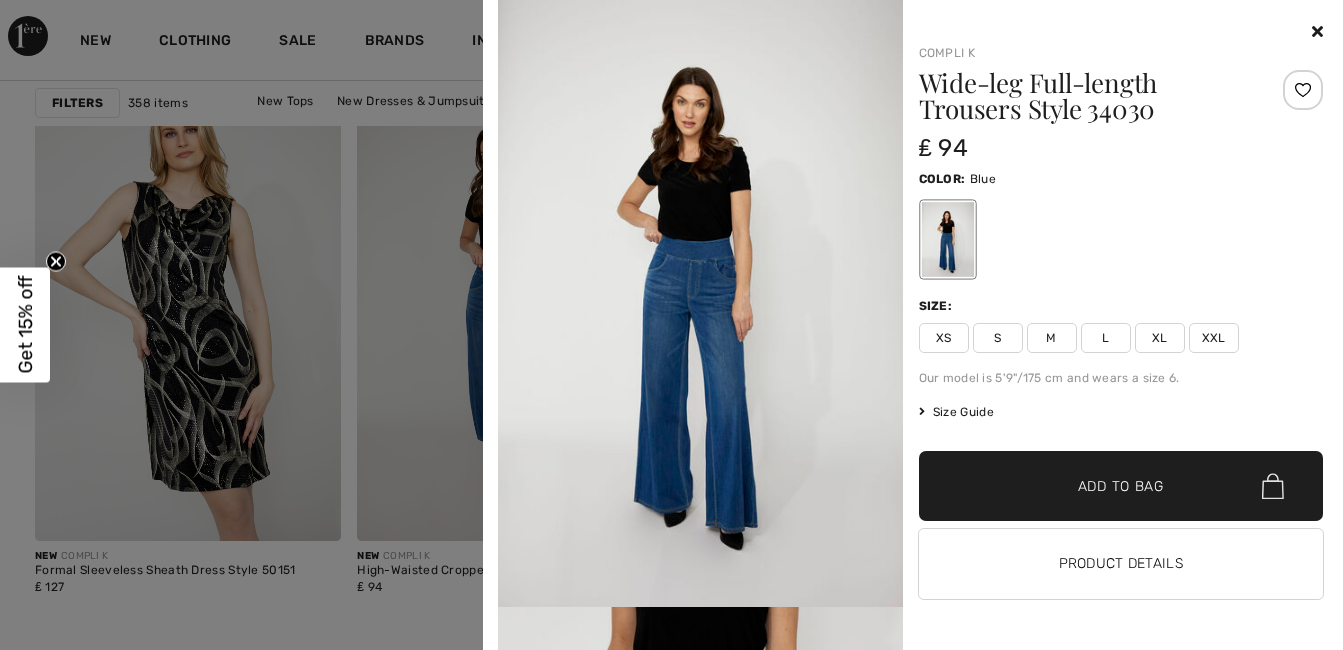 click at bounding box center [1317, 31] 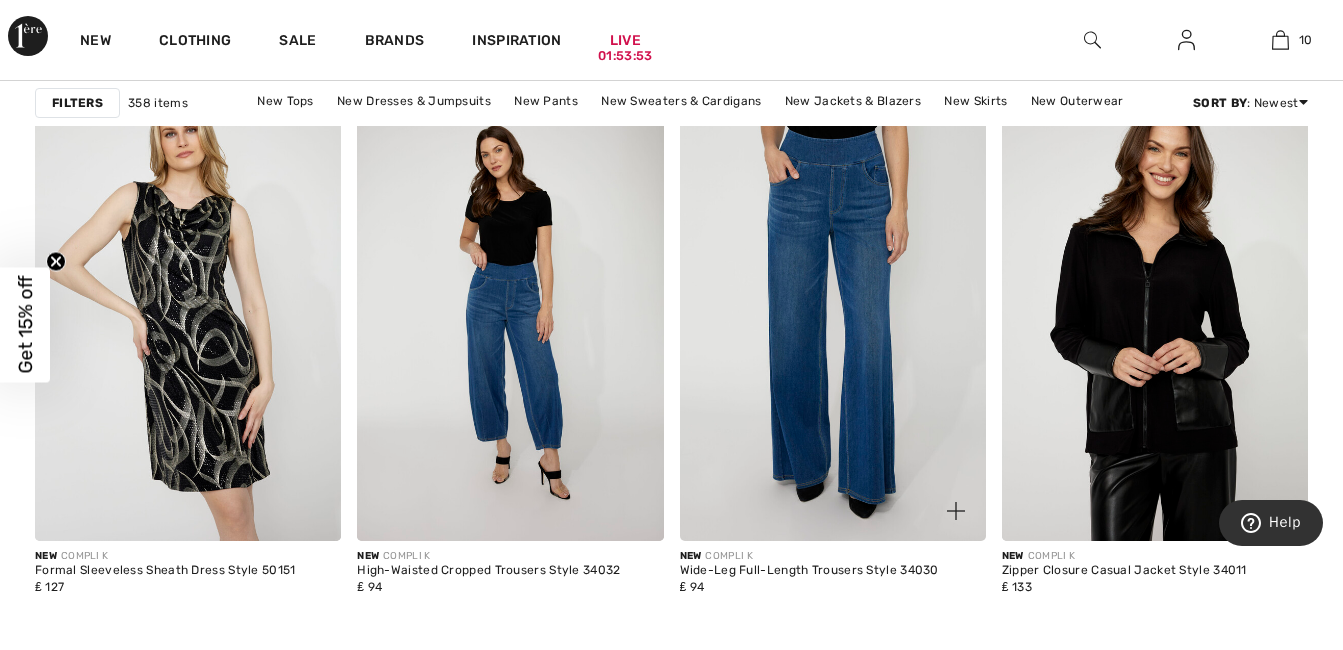 click at bounding box center [833, 311] 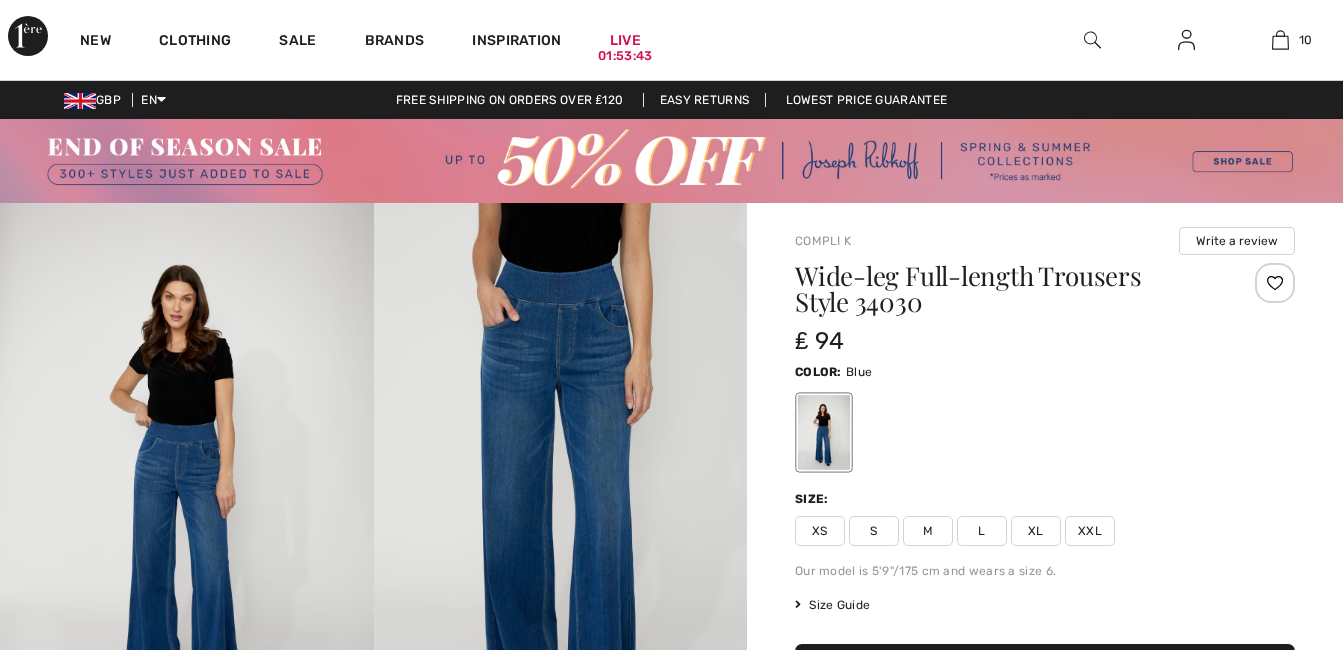 scroll, scrollTop: 0, scrollLeft: 0, axis: both 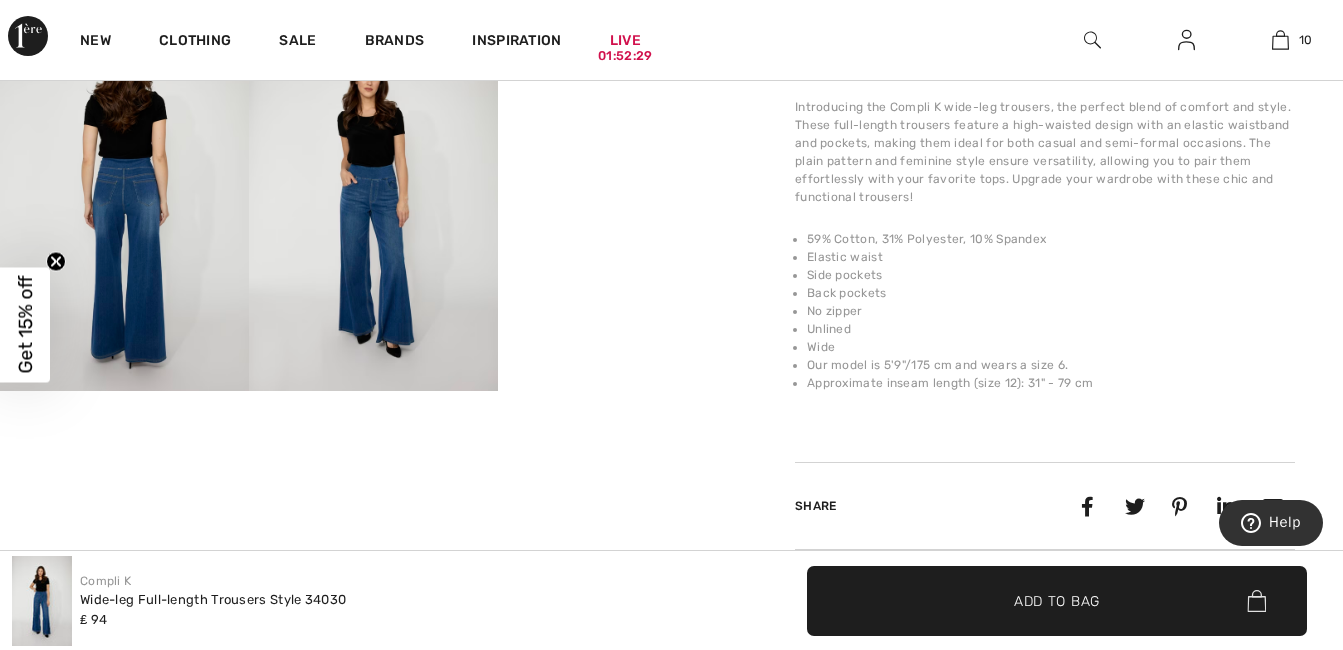 click at bounding box center (124, 204) 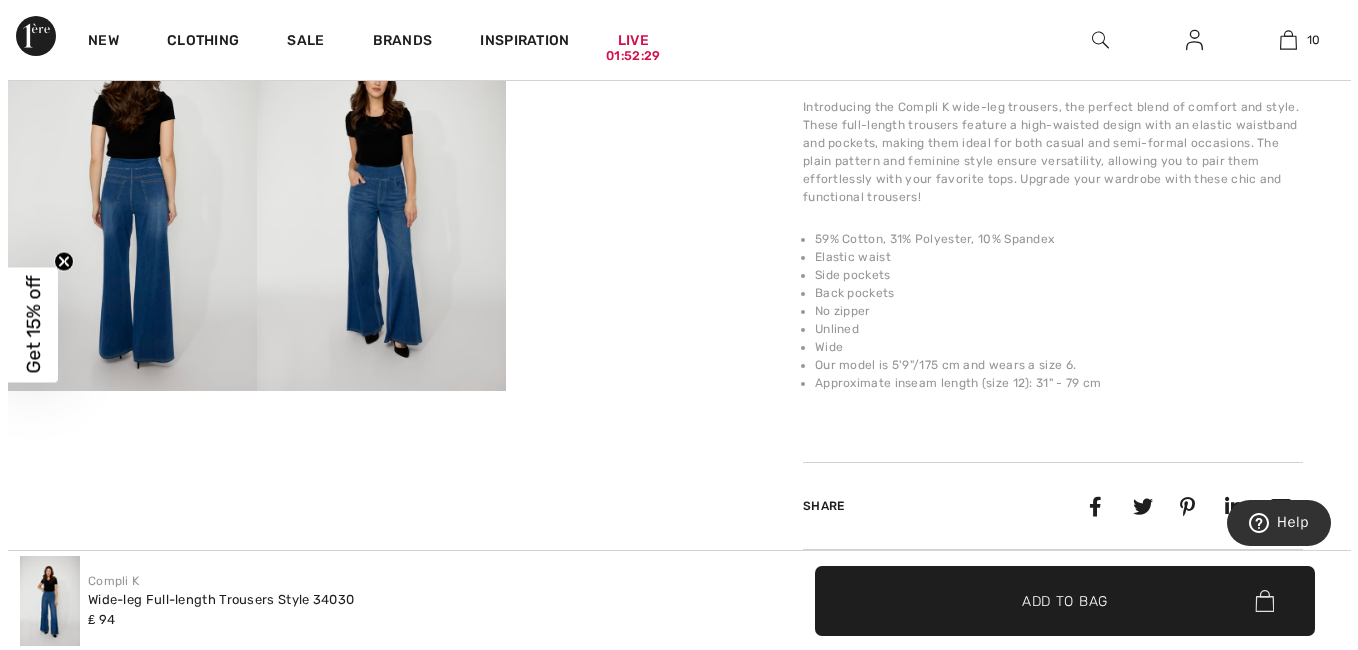 scroll, scrollTop: 758, scrollLeft: 0, axis: vertical 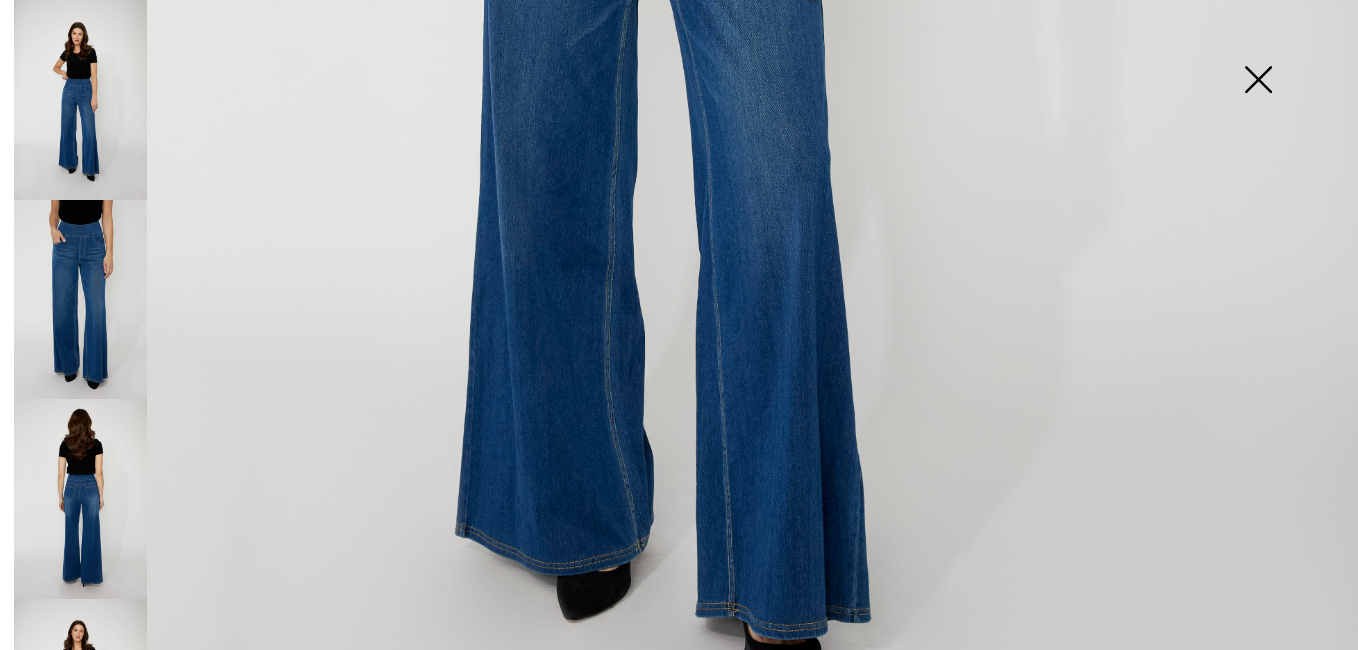 click at bounding box center [80, 499] 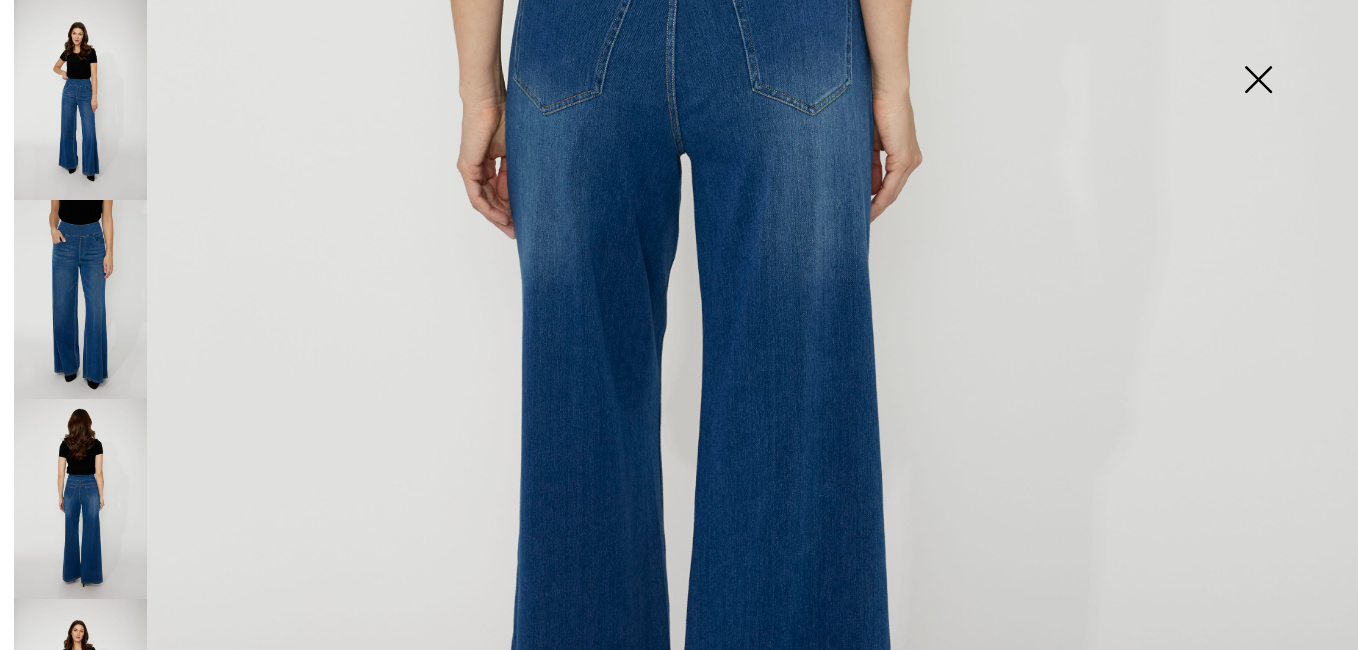 scroll, scrollTop: 891, scrollLeft: 0, axis: vertical 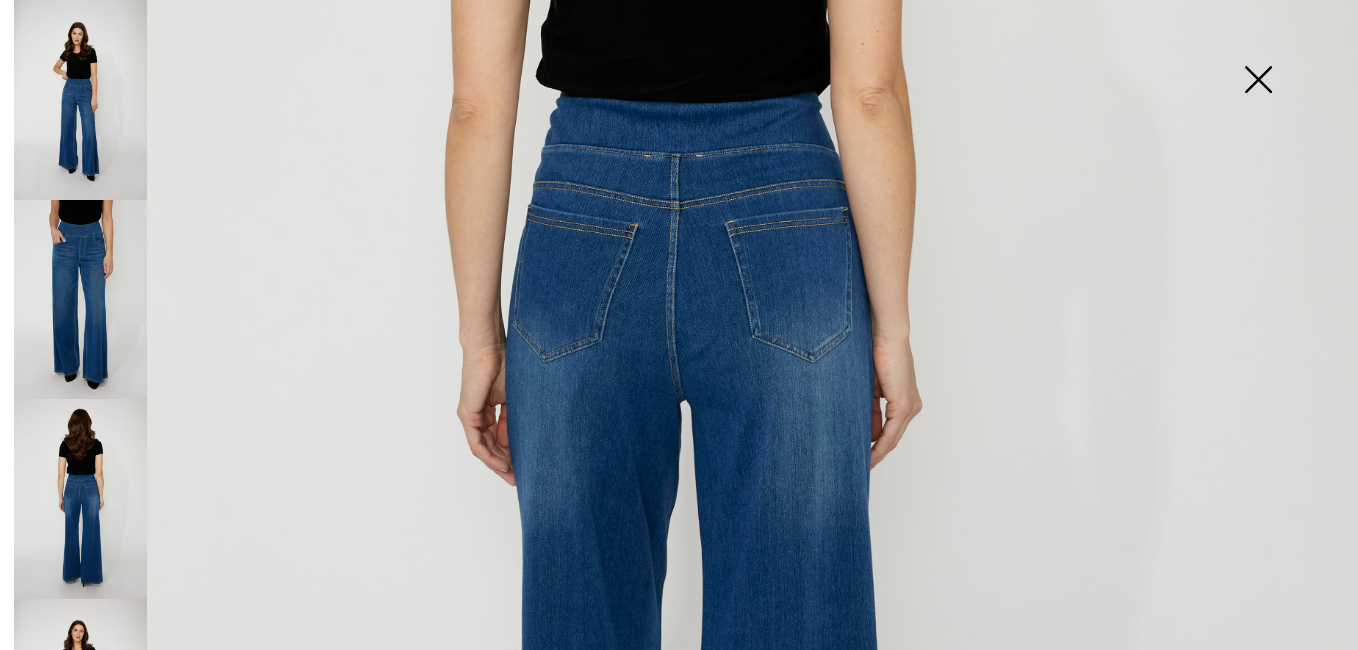 click at bounding box center (80, 300) 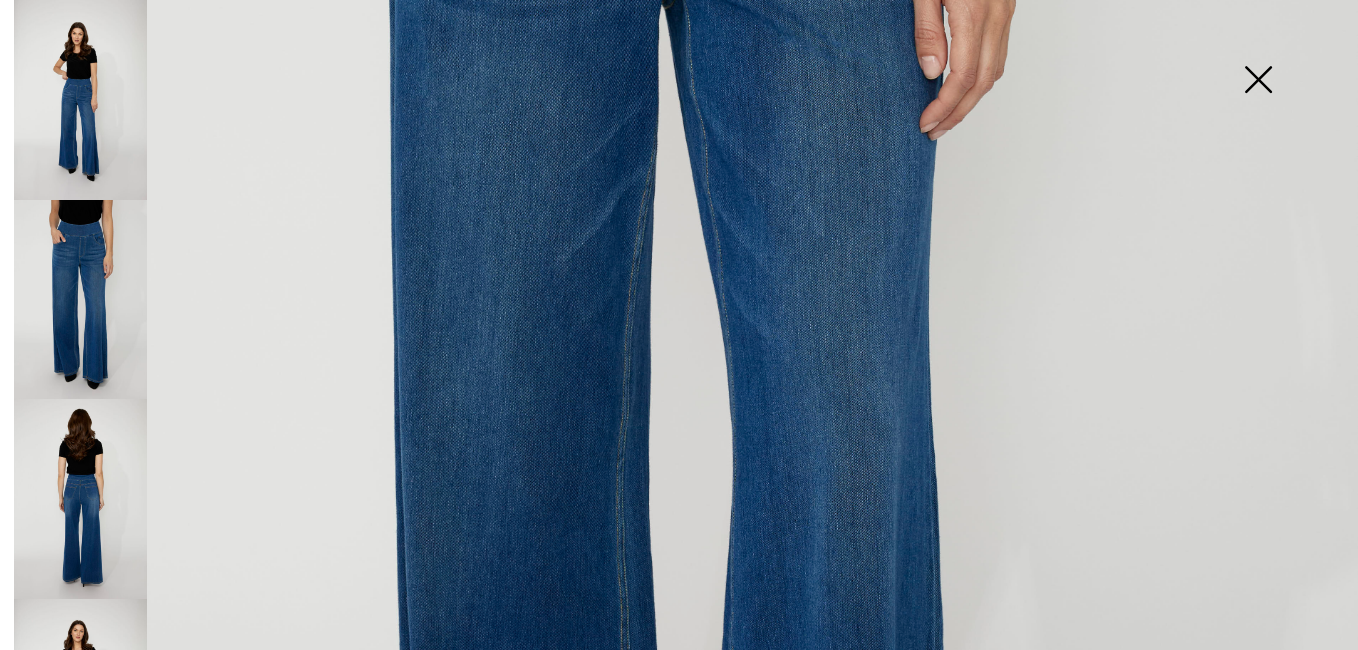 scroll, scrollTop: 567, scrollLeft: 0, axis: vertical 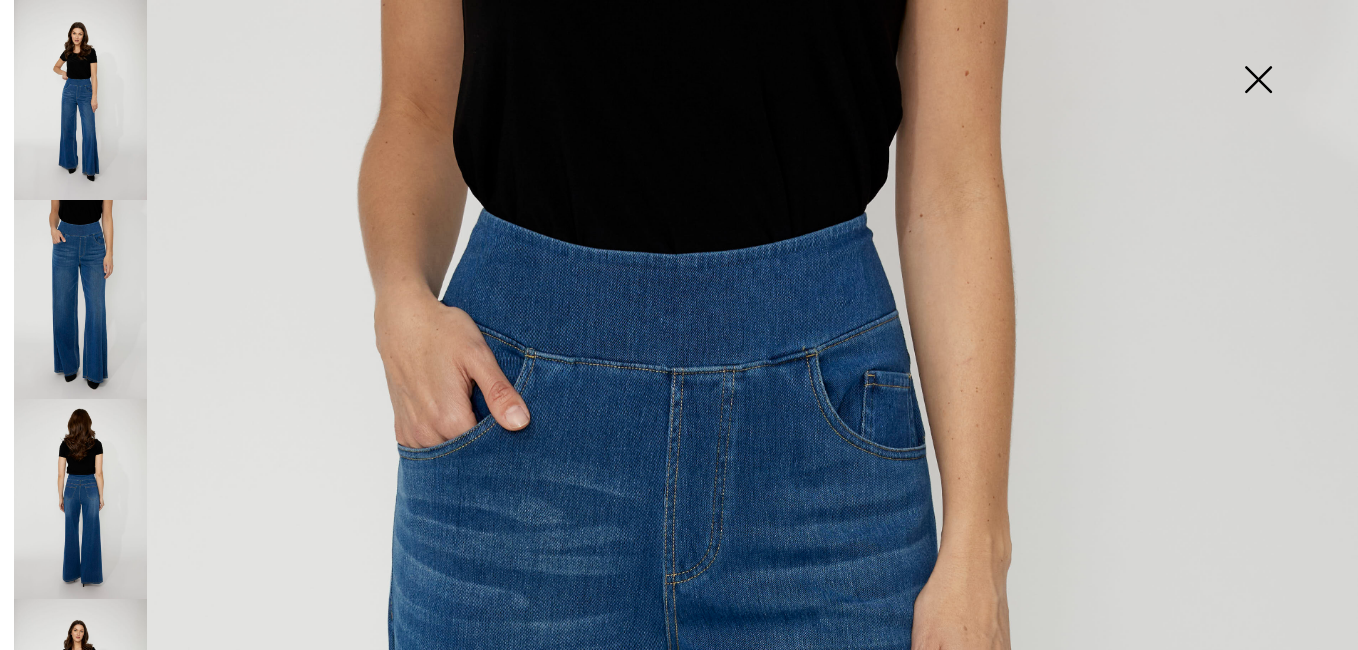 click at bounding box center [1258, 81] 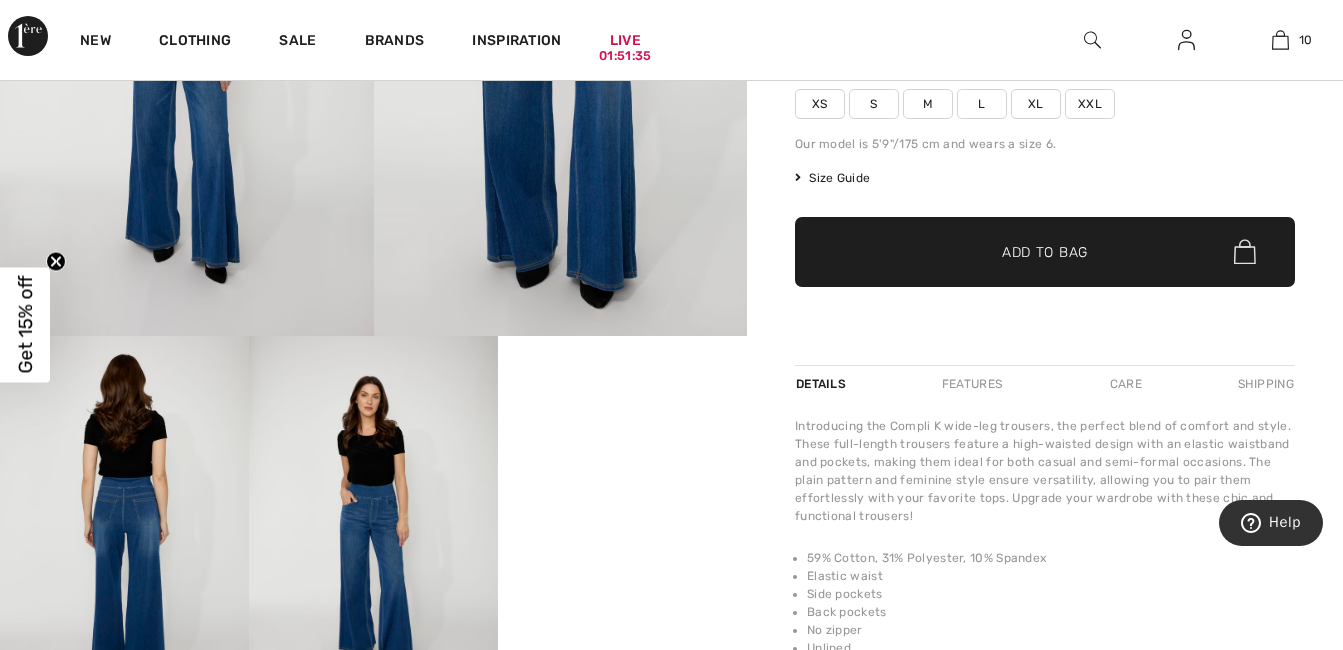 scroll, scrollTop: 213, scrollLeft: 0, axis: vertical 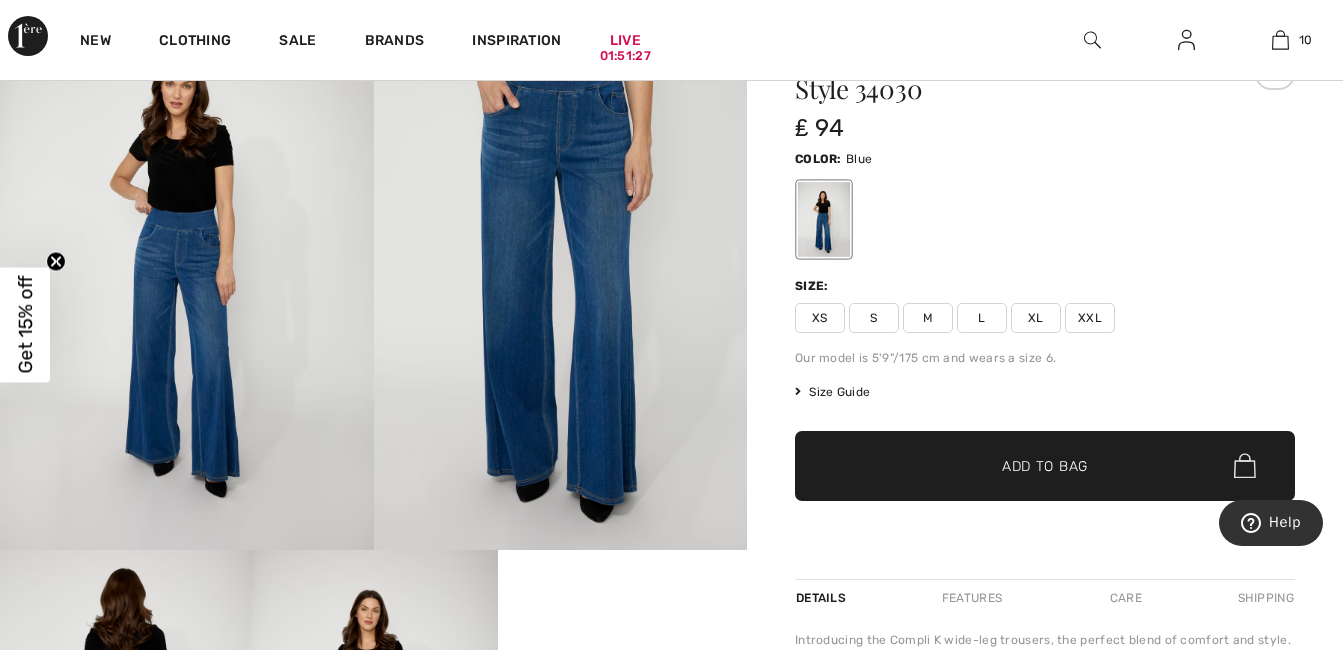 click on "M" at bounding box center (928, 318) 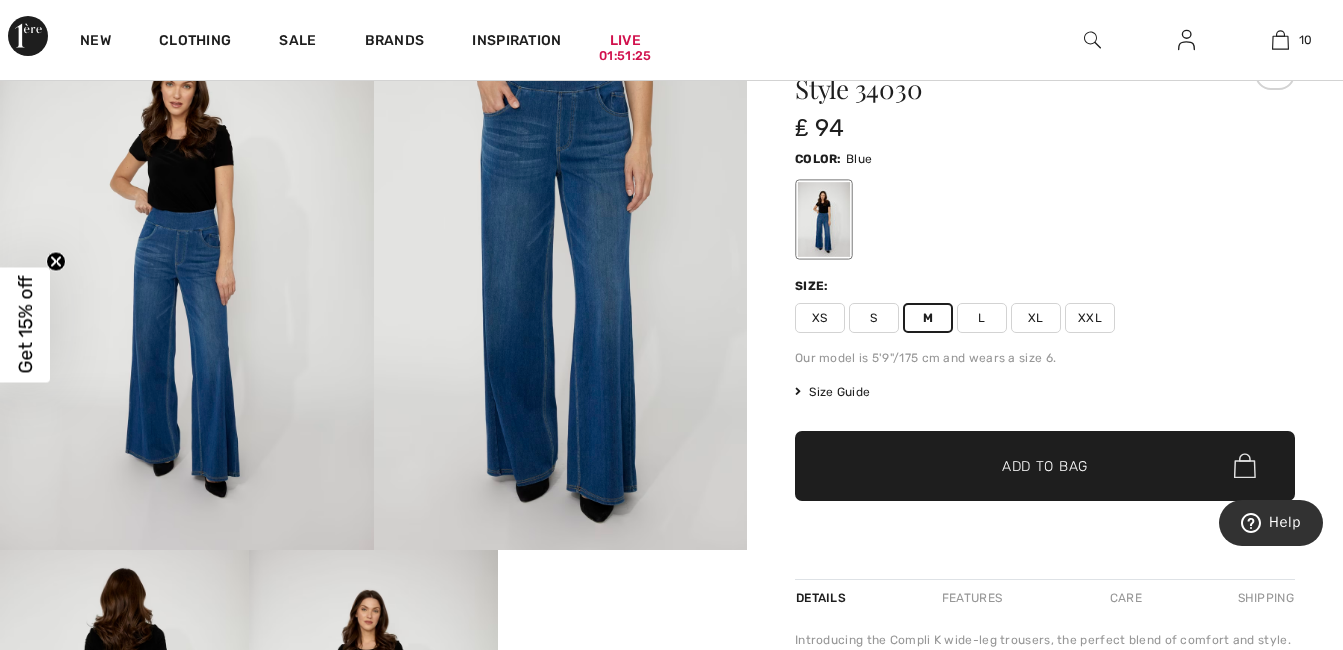 click on "Add to Bag" at bounding box center (1045, 465) 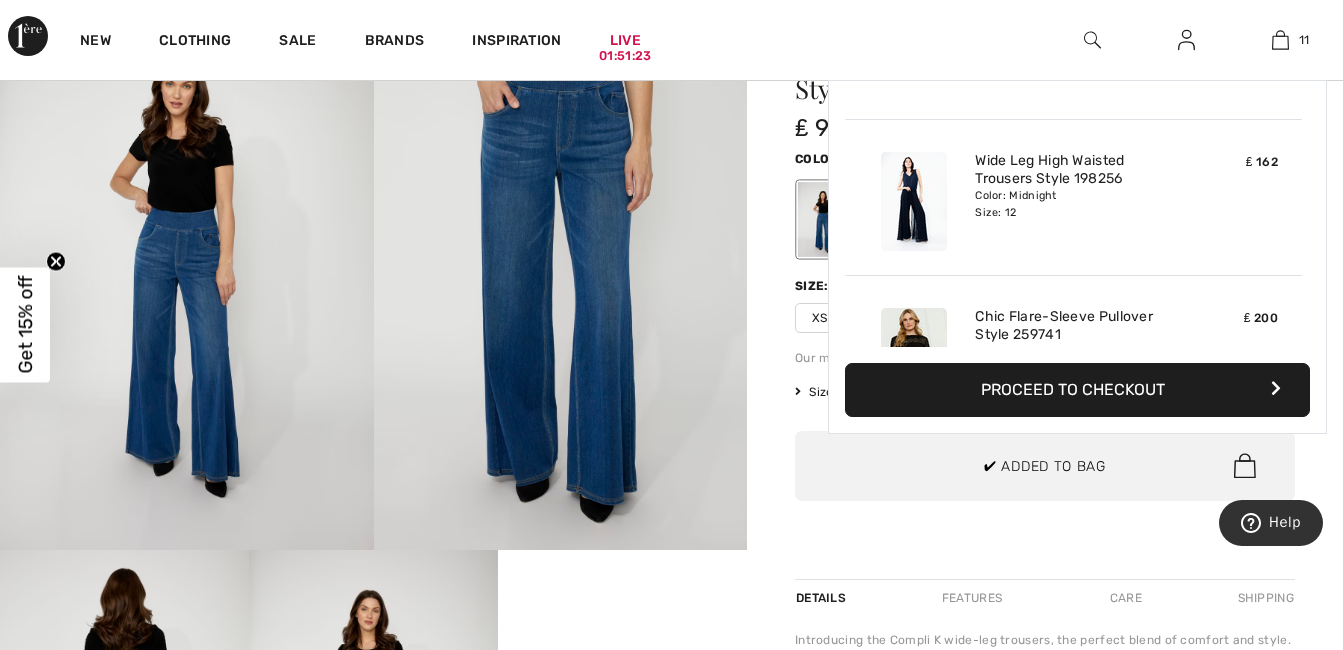 scroll, scrollTop: 1466, scrollLeft: 0, axis: vertical 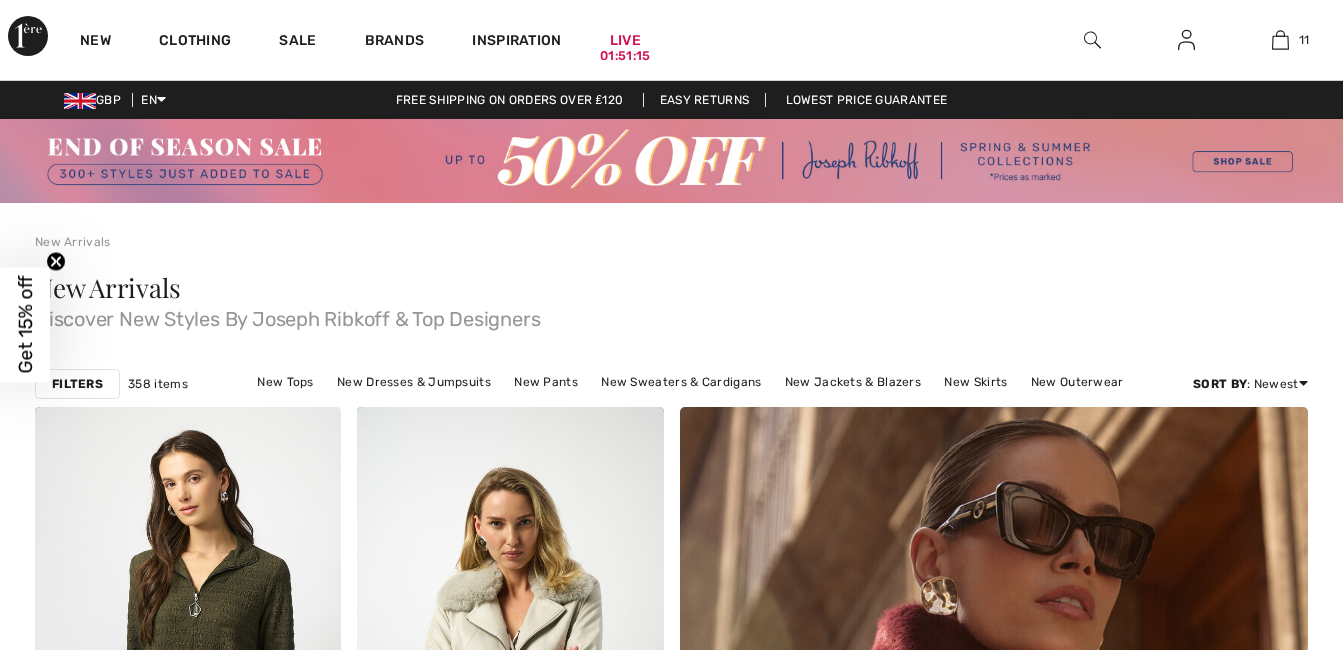checkbox on "true" 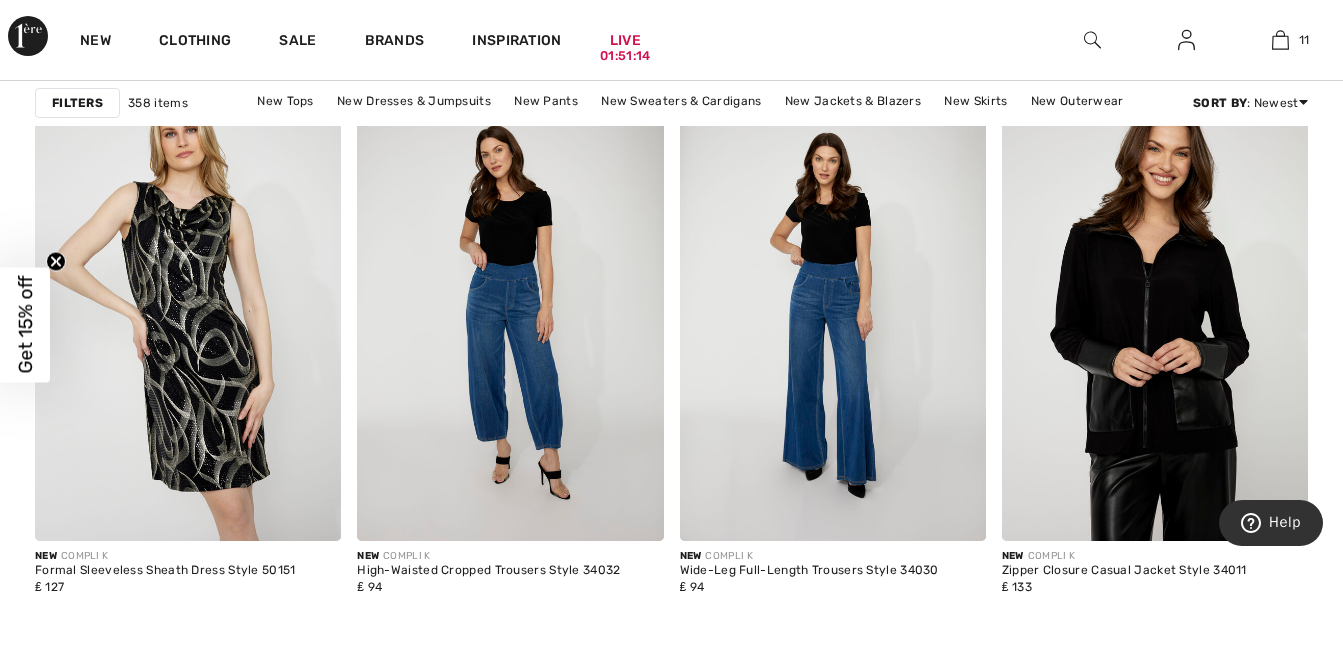 scroll, scrollTop: 0, scrollLeft: 0, axis: both 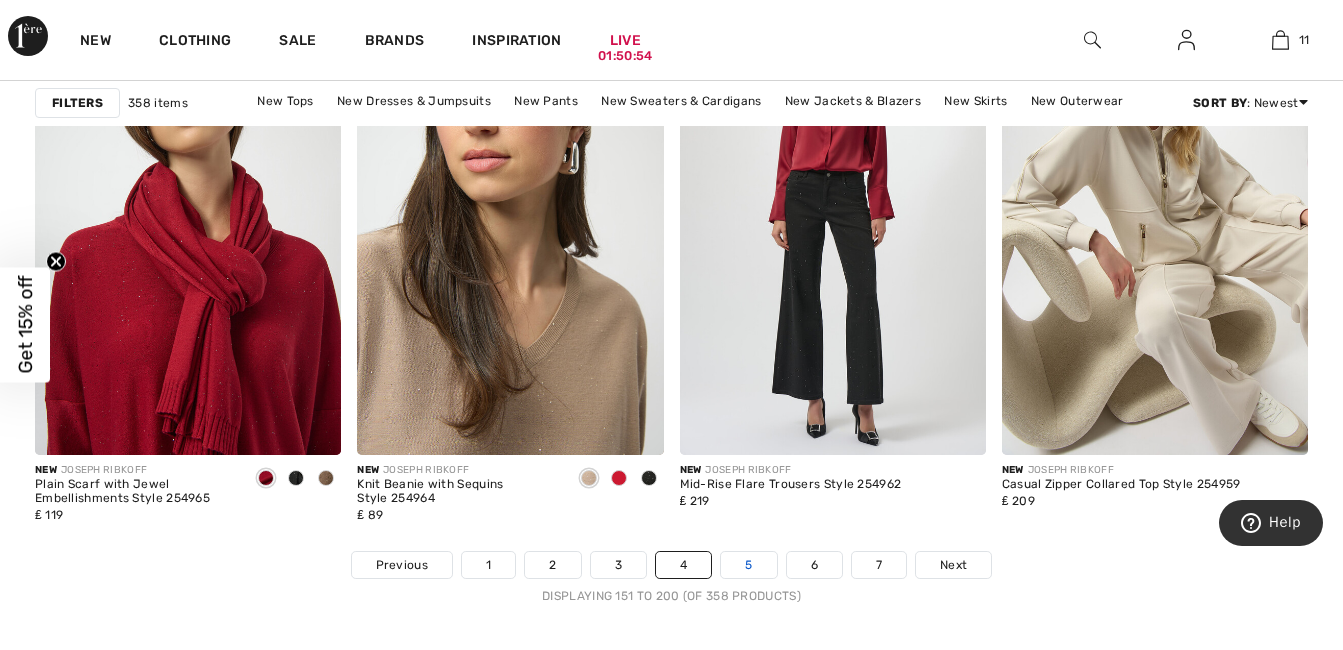 click on "5" at bounding box center [748, 565] 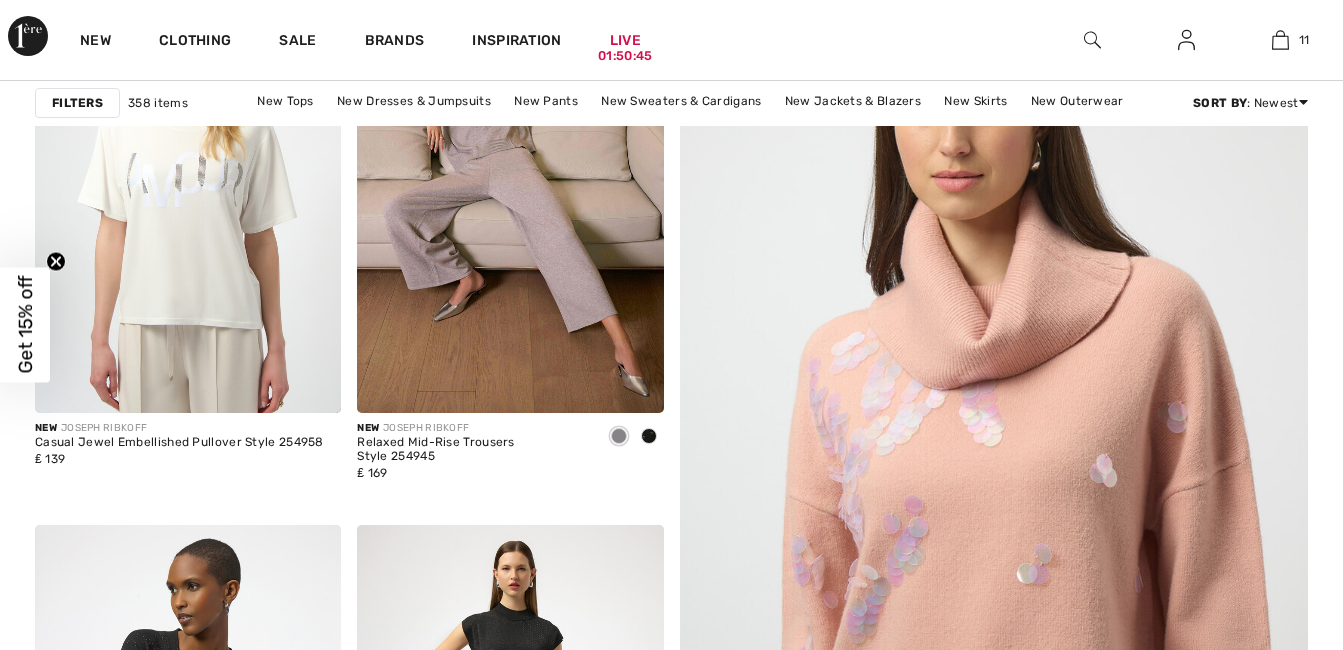scroll, scrollTop: 0, scrollLeft: 0, axis: both 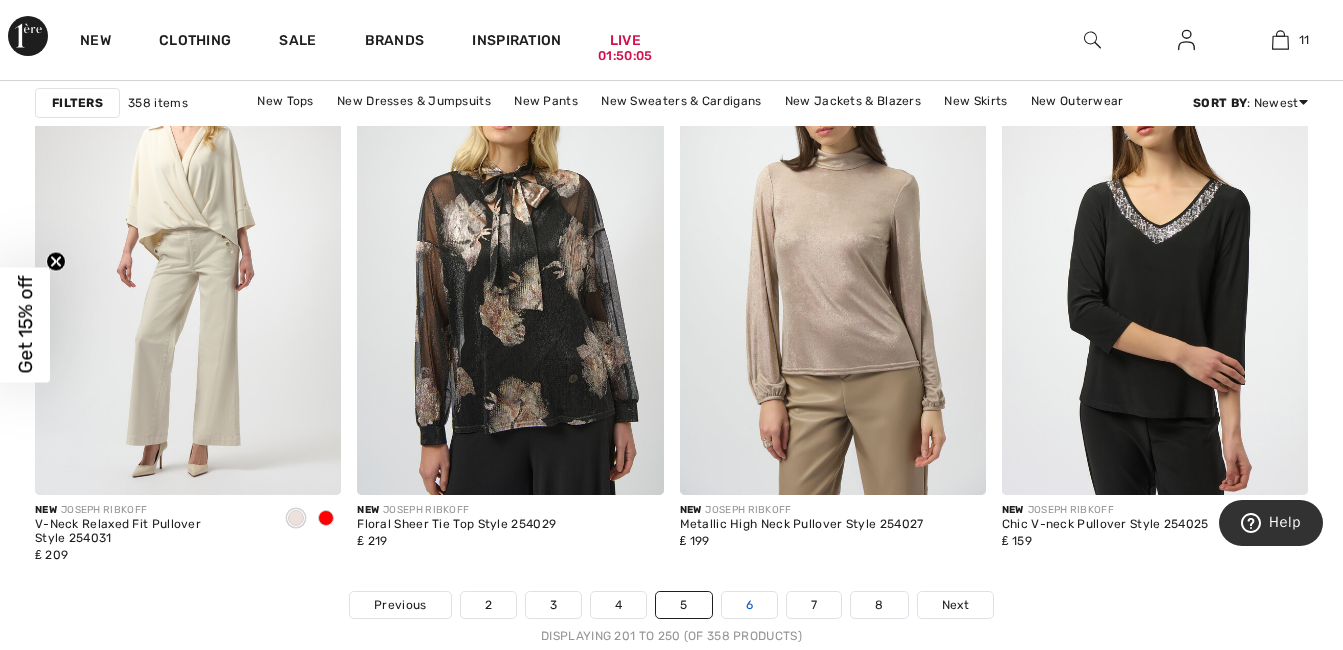 click on "6" at bounding box center [749, 605] 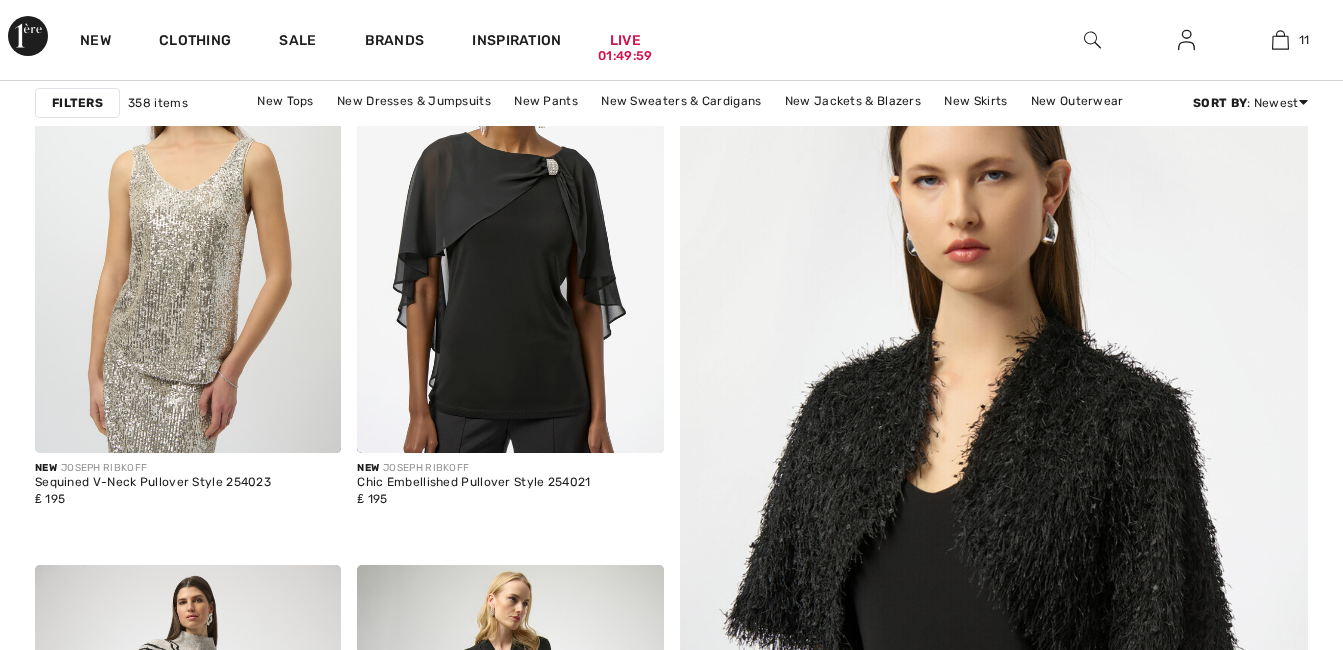 scroll, scrollTop: 413, scrollLeft: 0, axis: vertical 